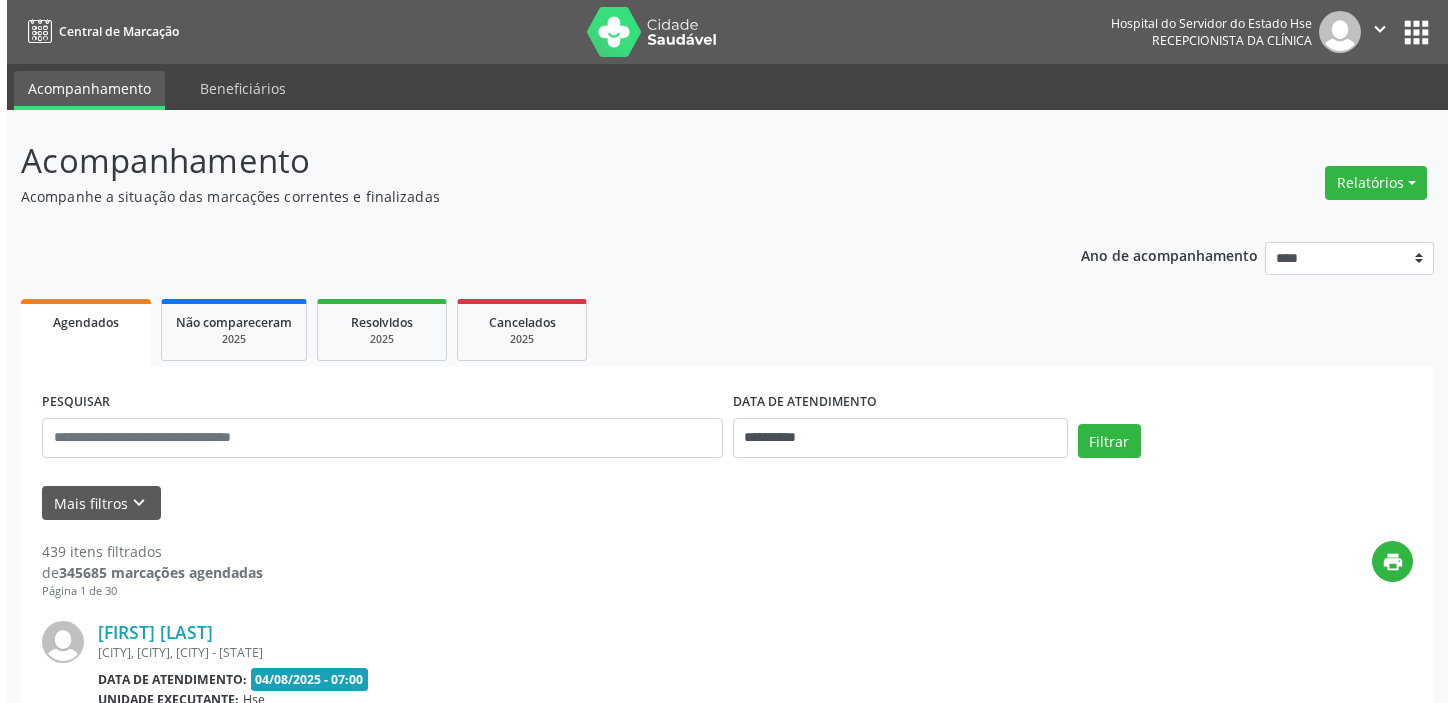 scroll, scrollTop: 0, scrollLeft: 0, axis: both 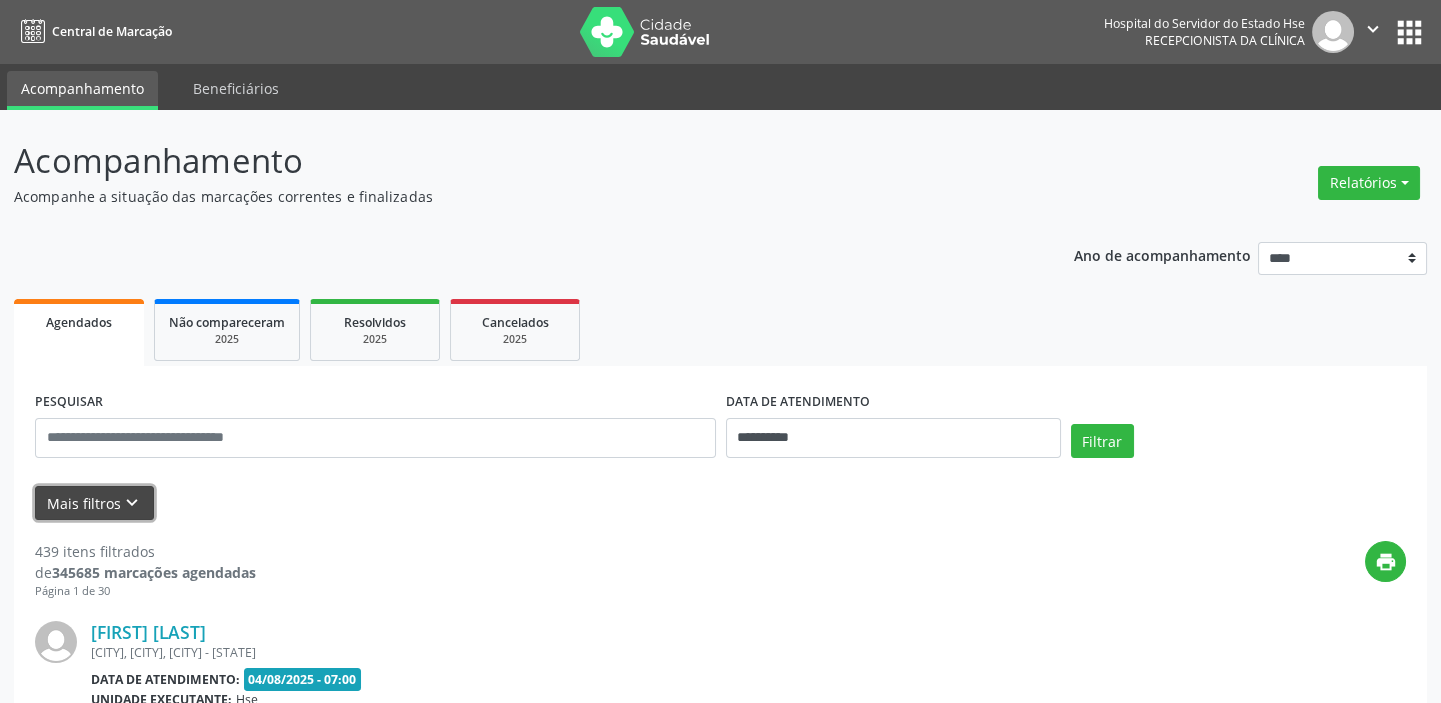 click on "Mais filtros
keyboard_arrow_down" at bounding box center [94, 503] 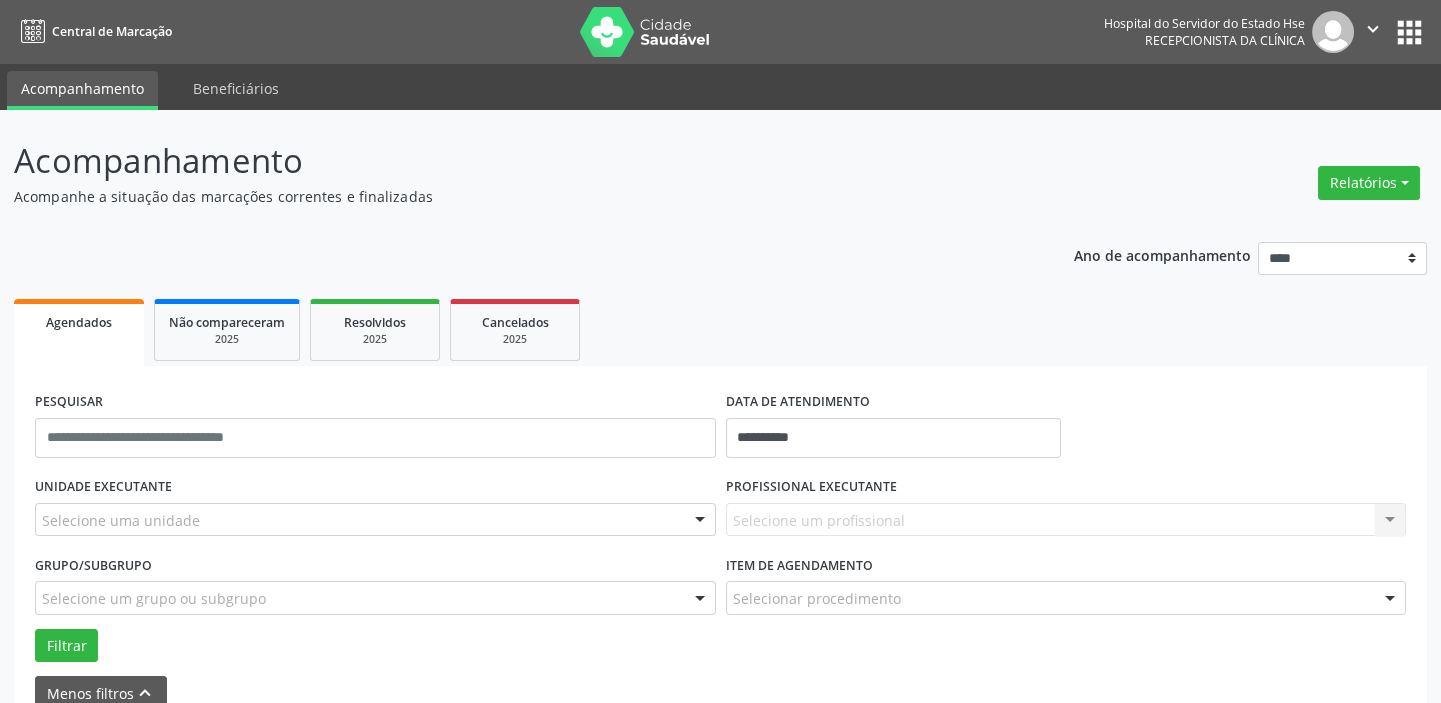 click on "Selecione uma unidade" at bounding box center [375, 520] 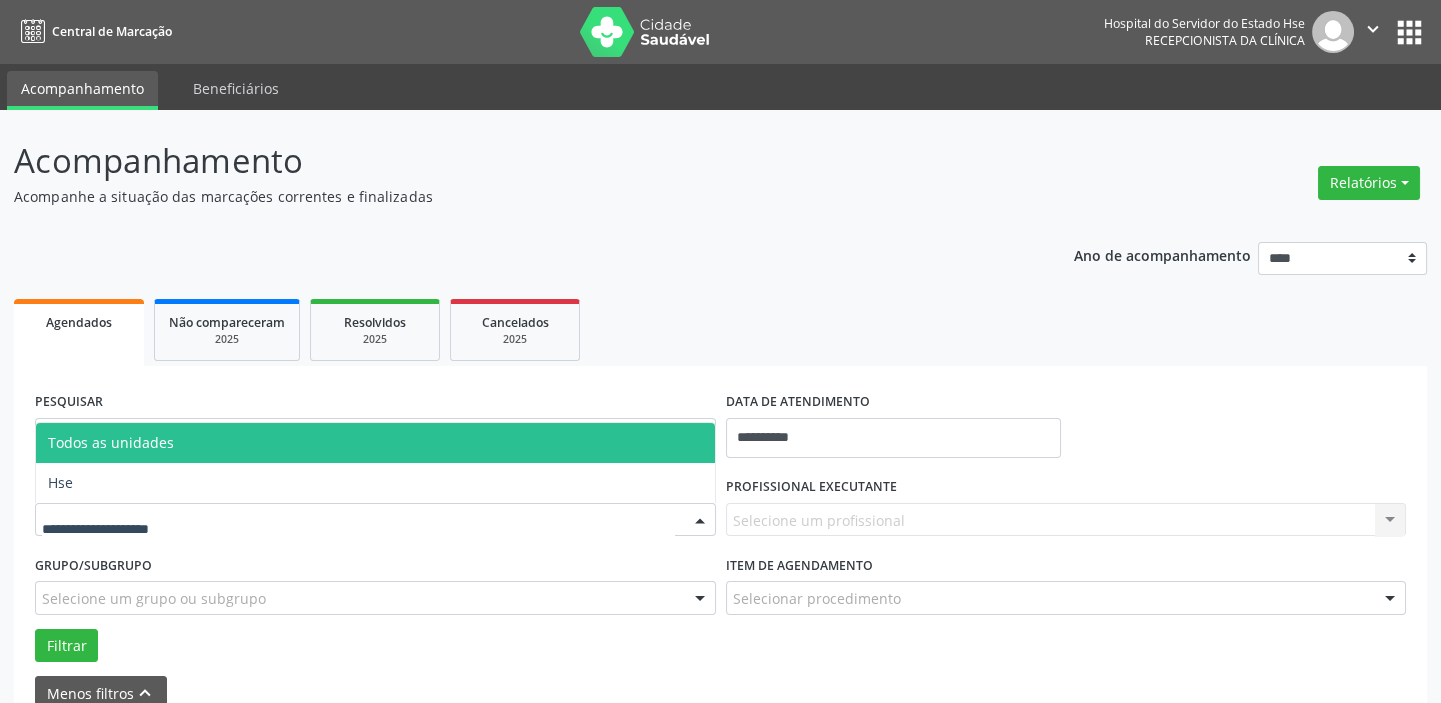 click on "Hse" at bounding box center [375, 483] 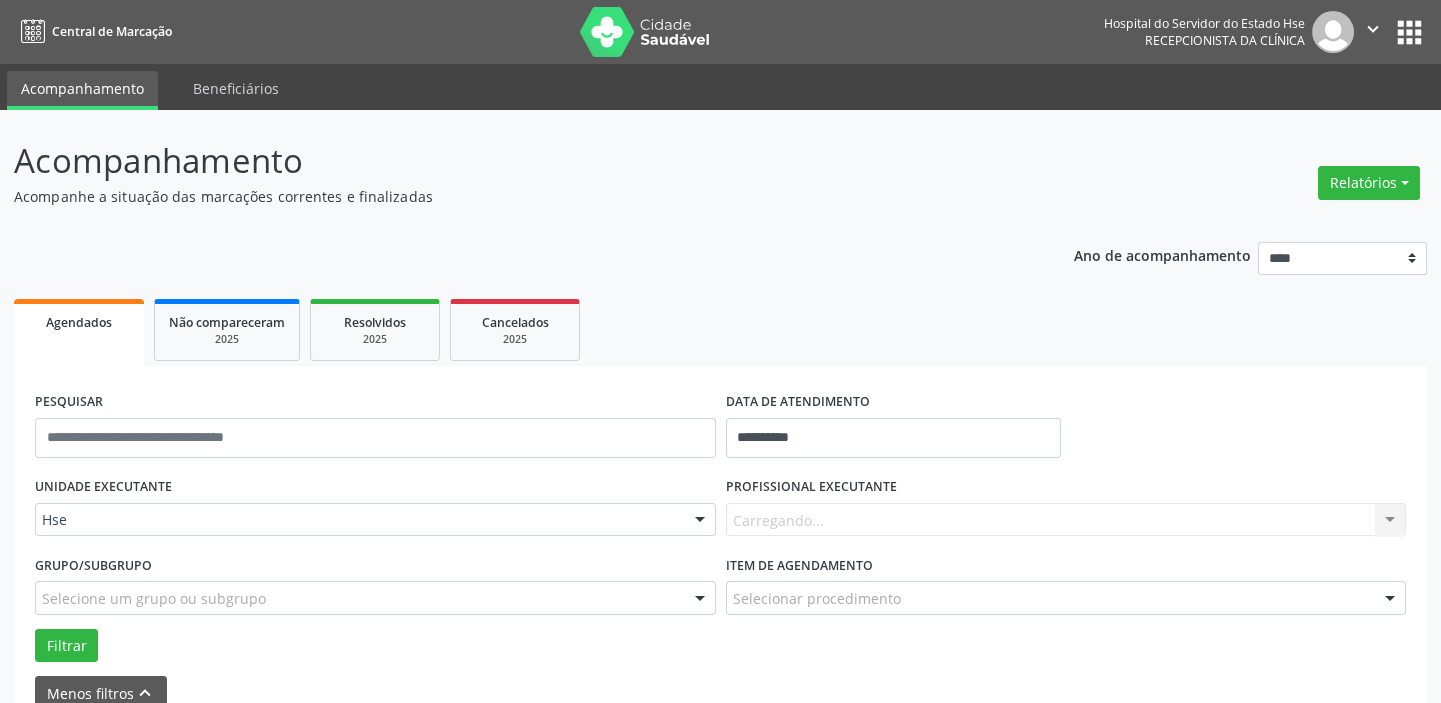 click on "Carregando...
Nenhum resultado encontrado para: "   "
Não há nenhuma opção para ser exibida." at bounding box center (1066, 520) 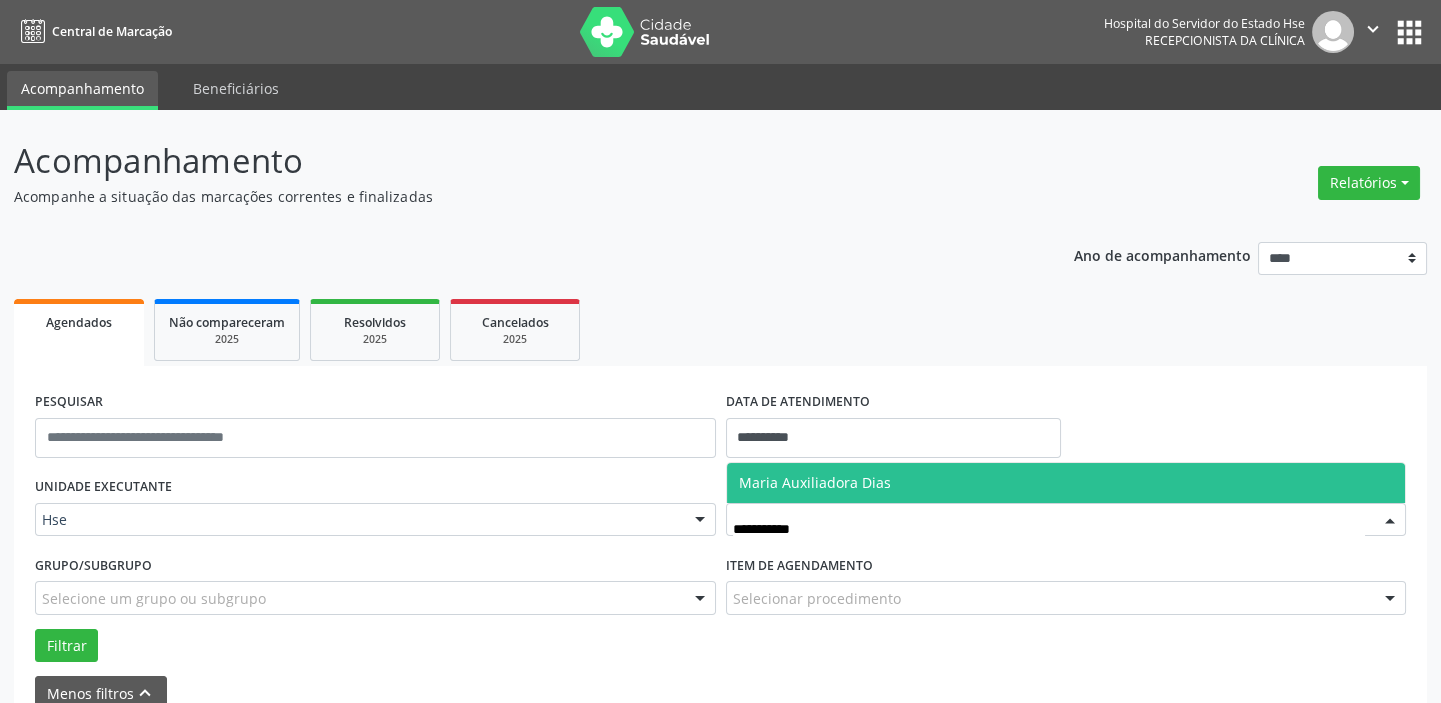 type on "**********" 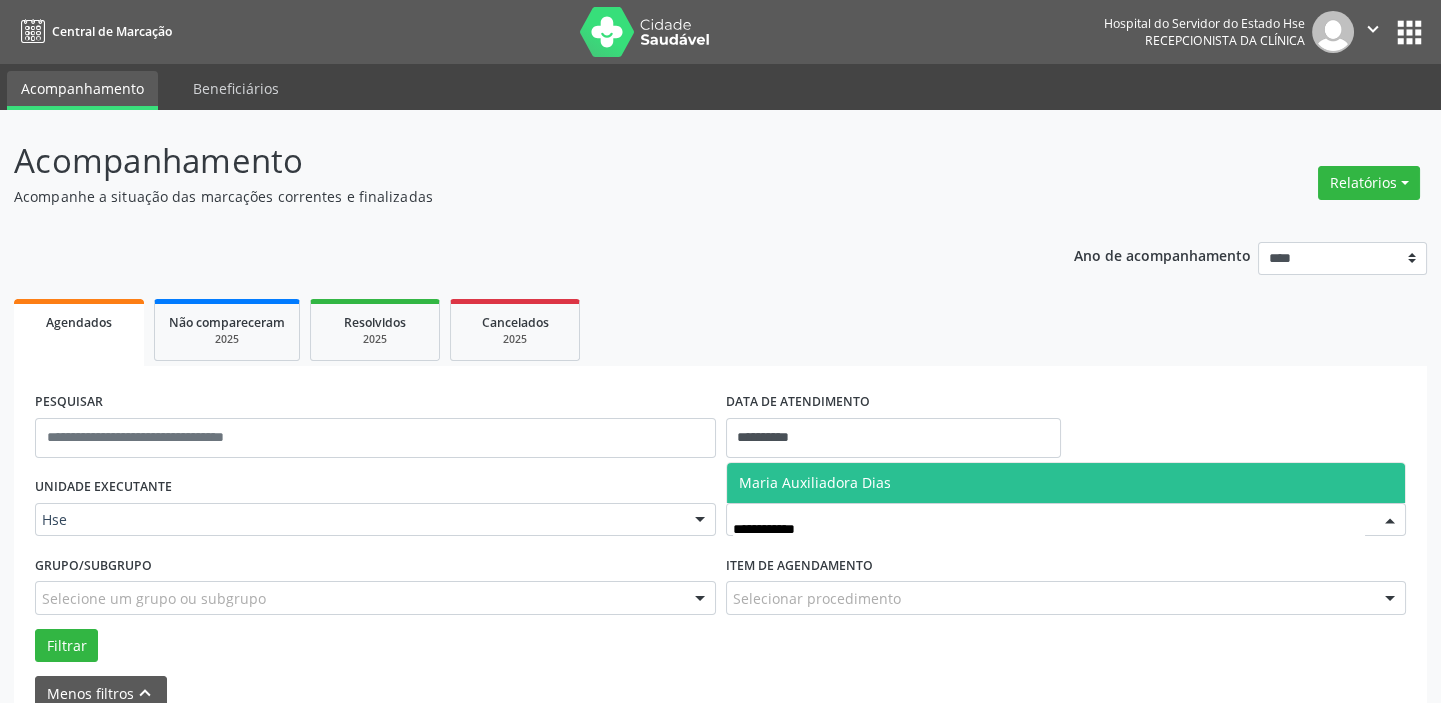 click on "Maria Auxiliadora Dias" at bounding box center [815, 482] 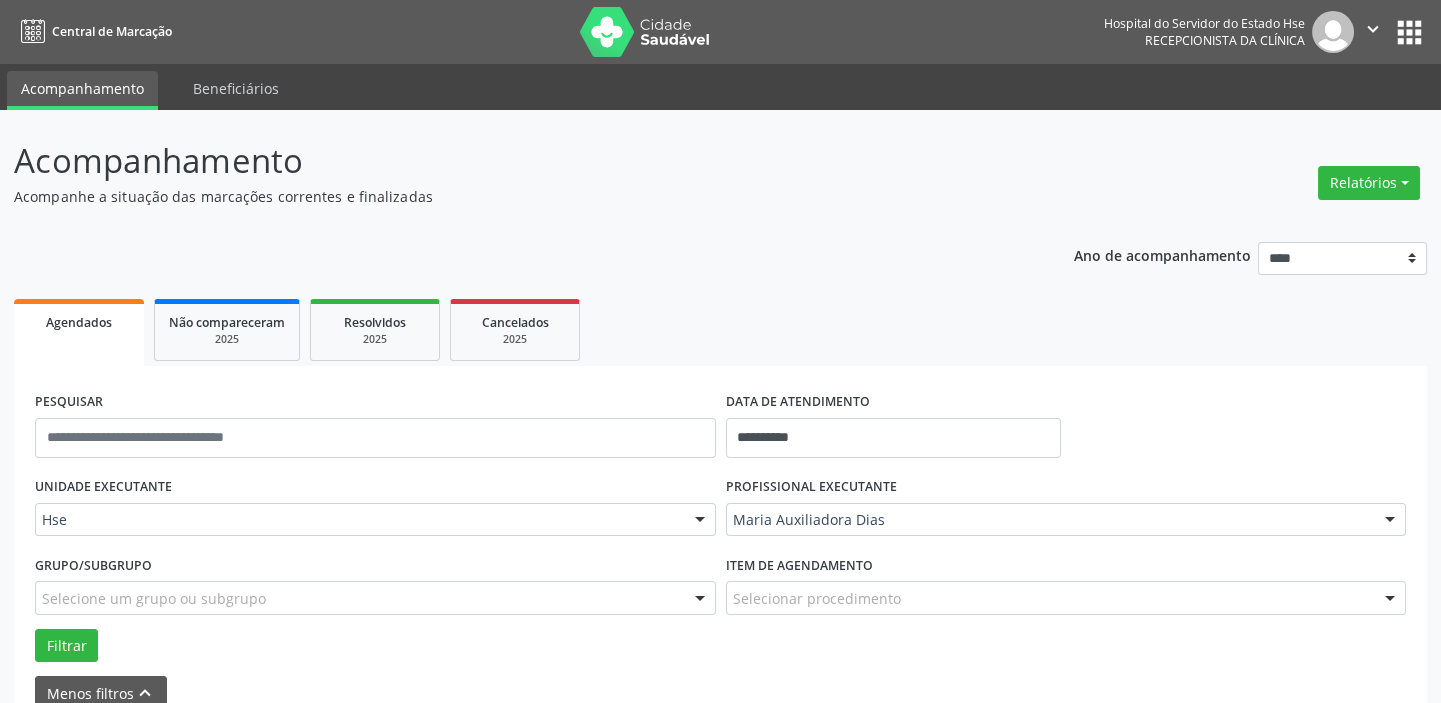 click on "**********" at bounding box center (720, 2839) 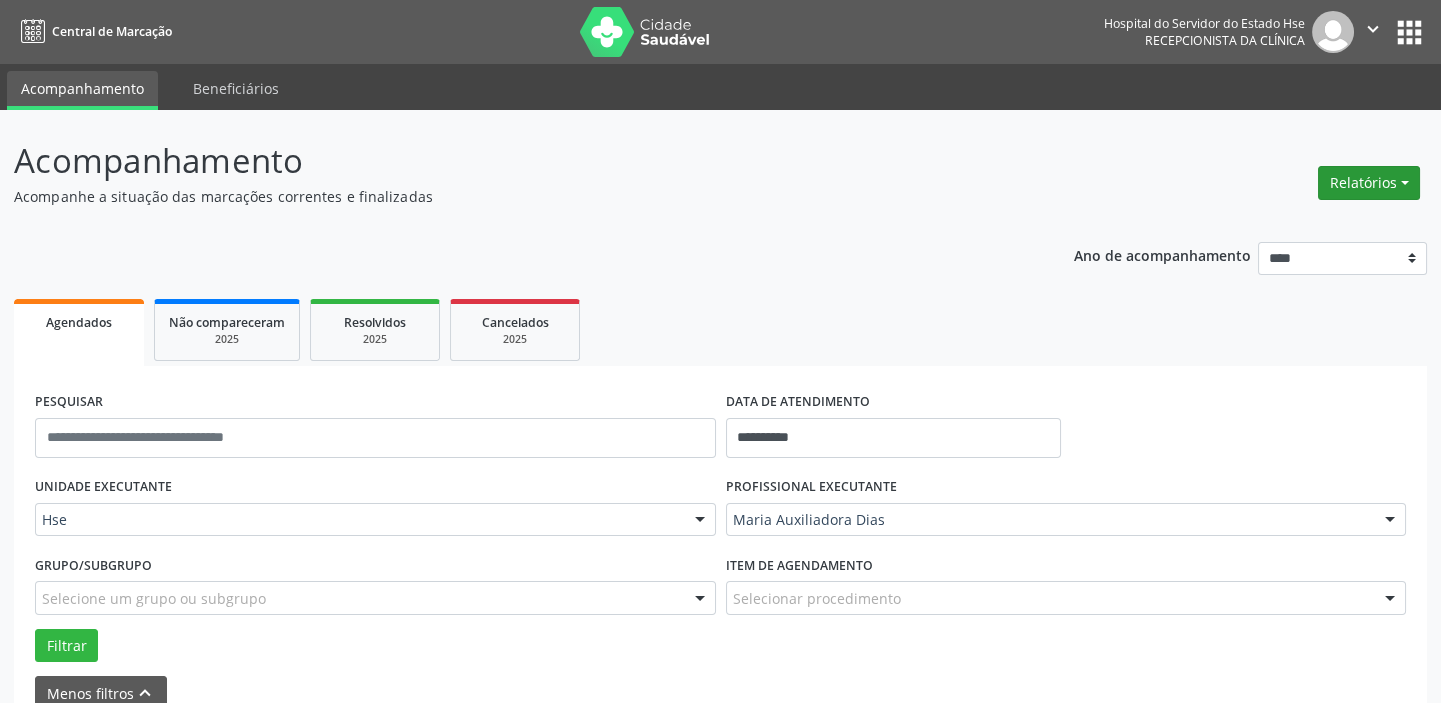click on "Relatórios" at bounding box center (1369, 183) 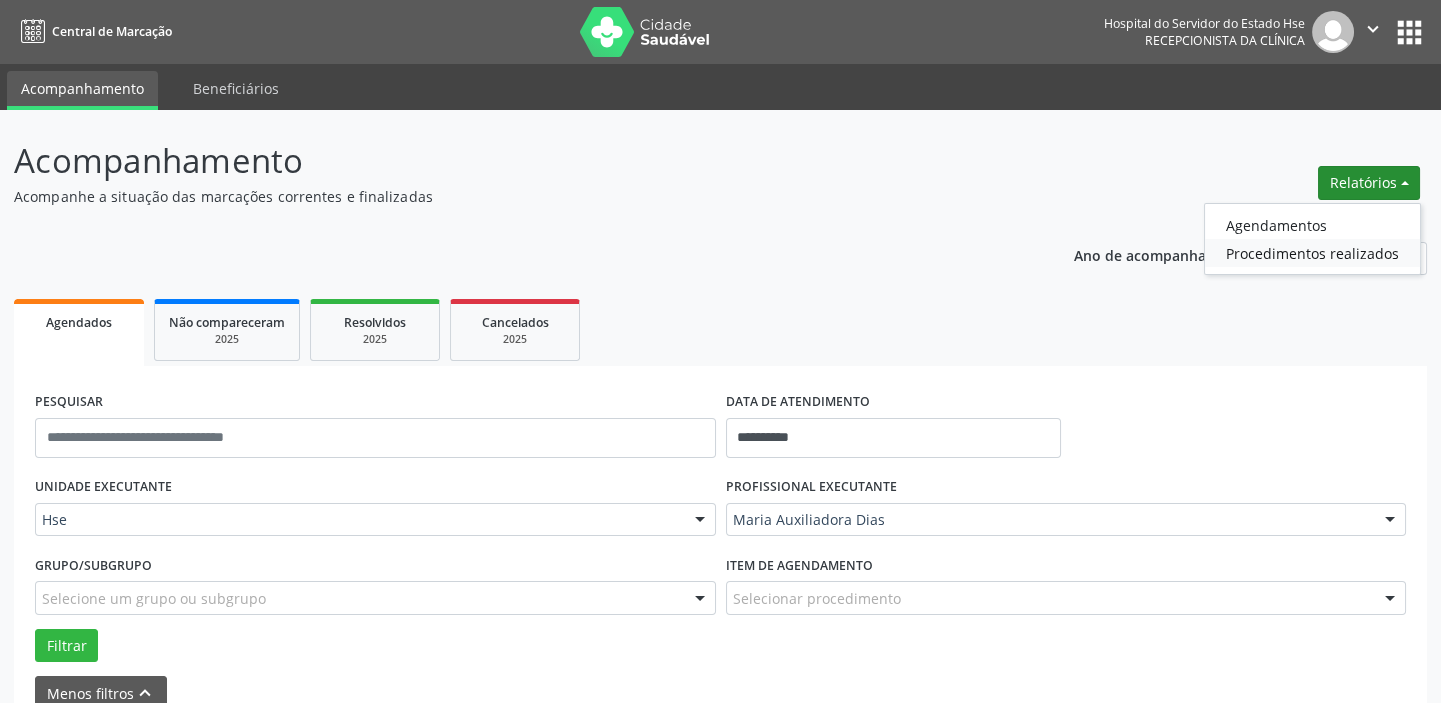 click on "Procedimentos realizados" at bounding box center [1312, 253] 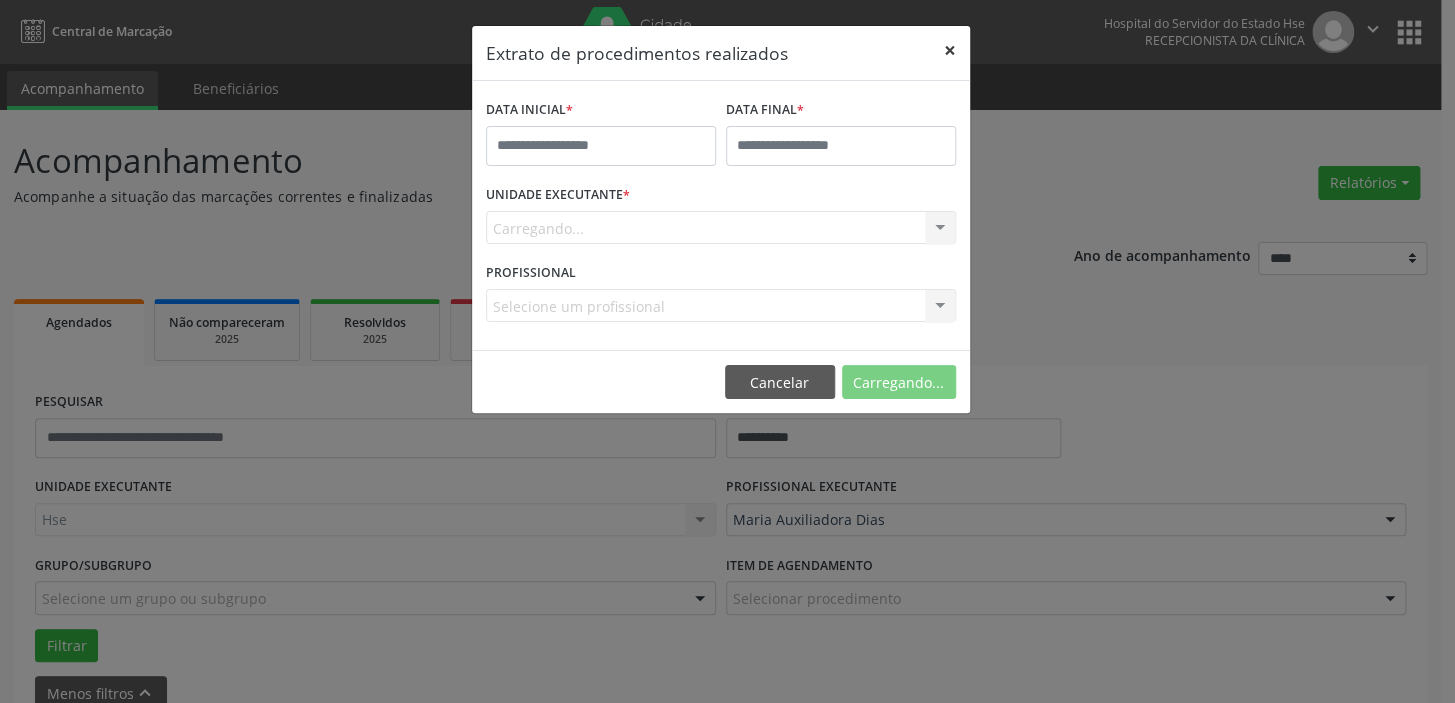 click on "×" at bounding box center (950, 50) 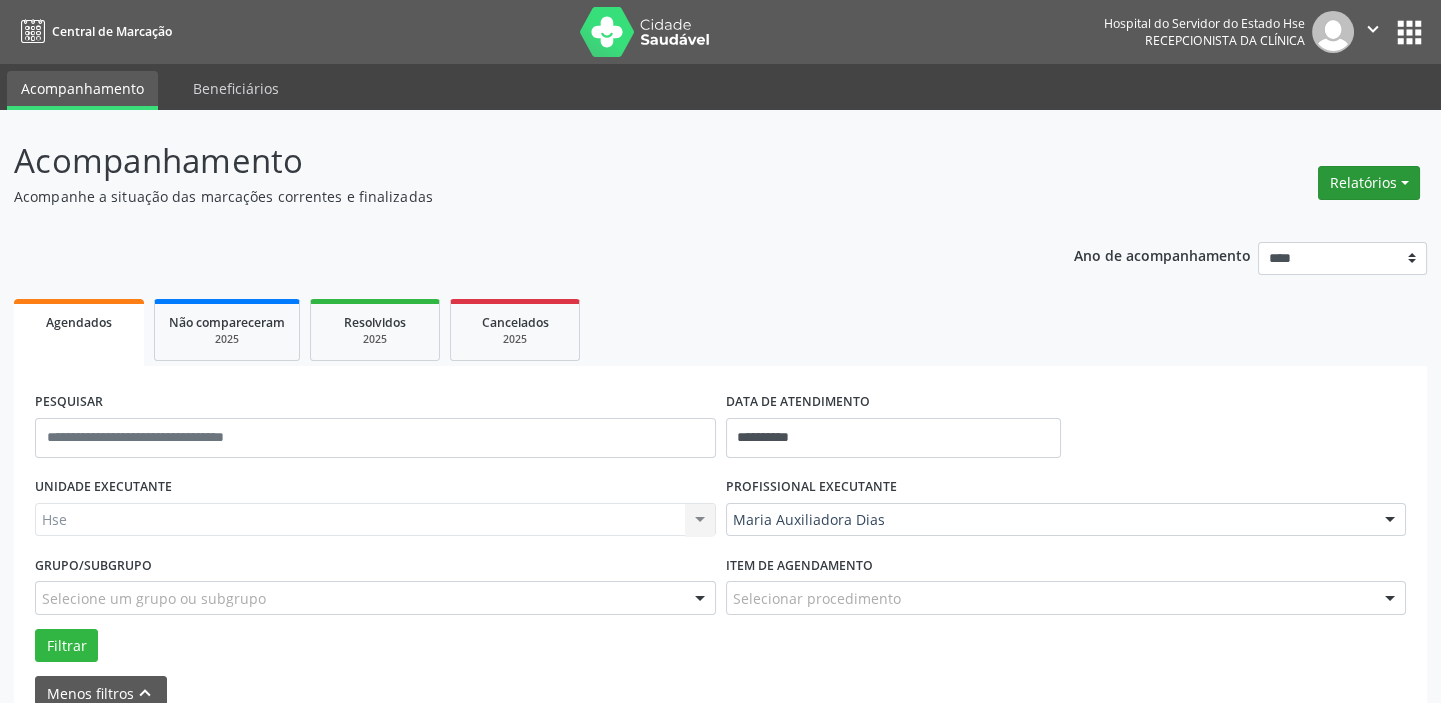 drag, startPoint x: 1387, startPoint y: 196, endPoint x: 1373, endPoint y: 187, distance: 16.643316 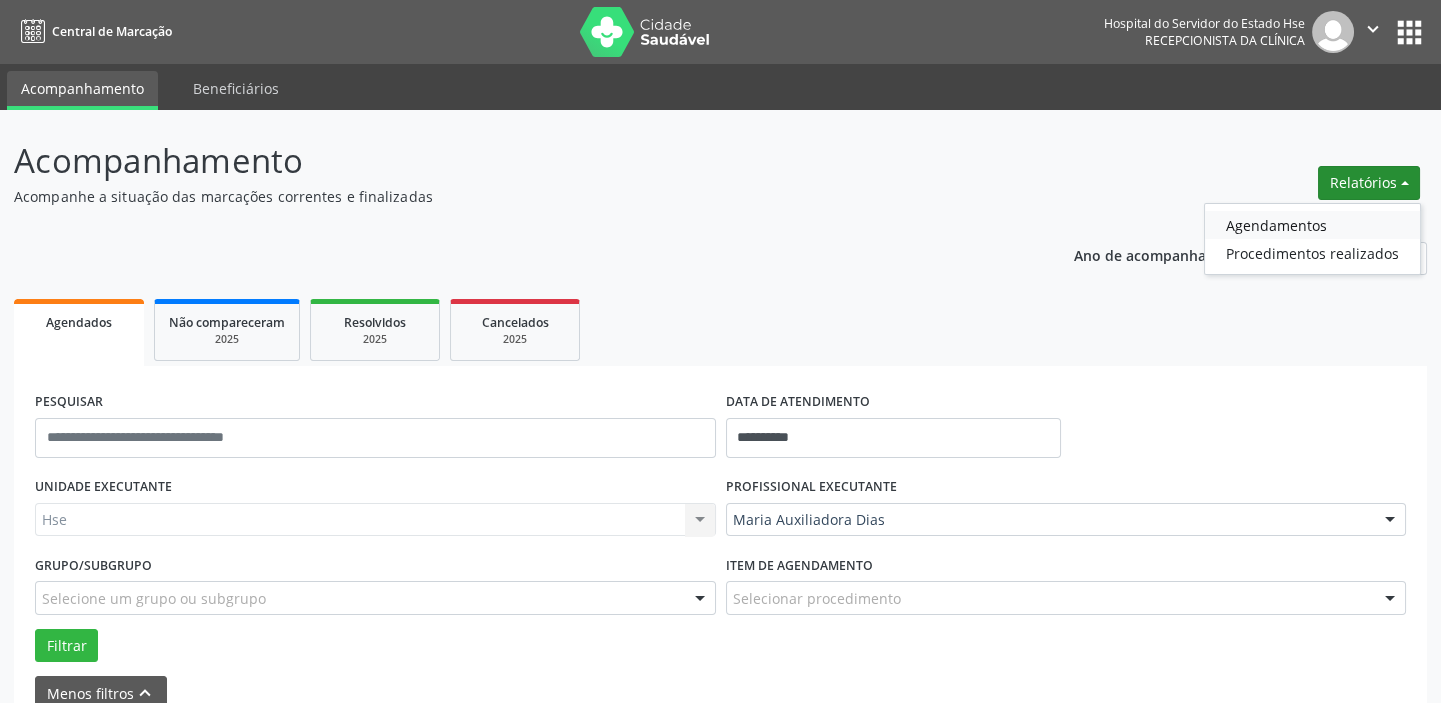 click on "Agendamentos" at bounding box center (1312, 225) 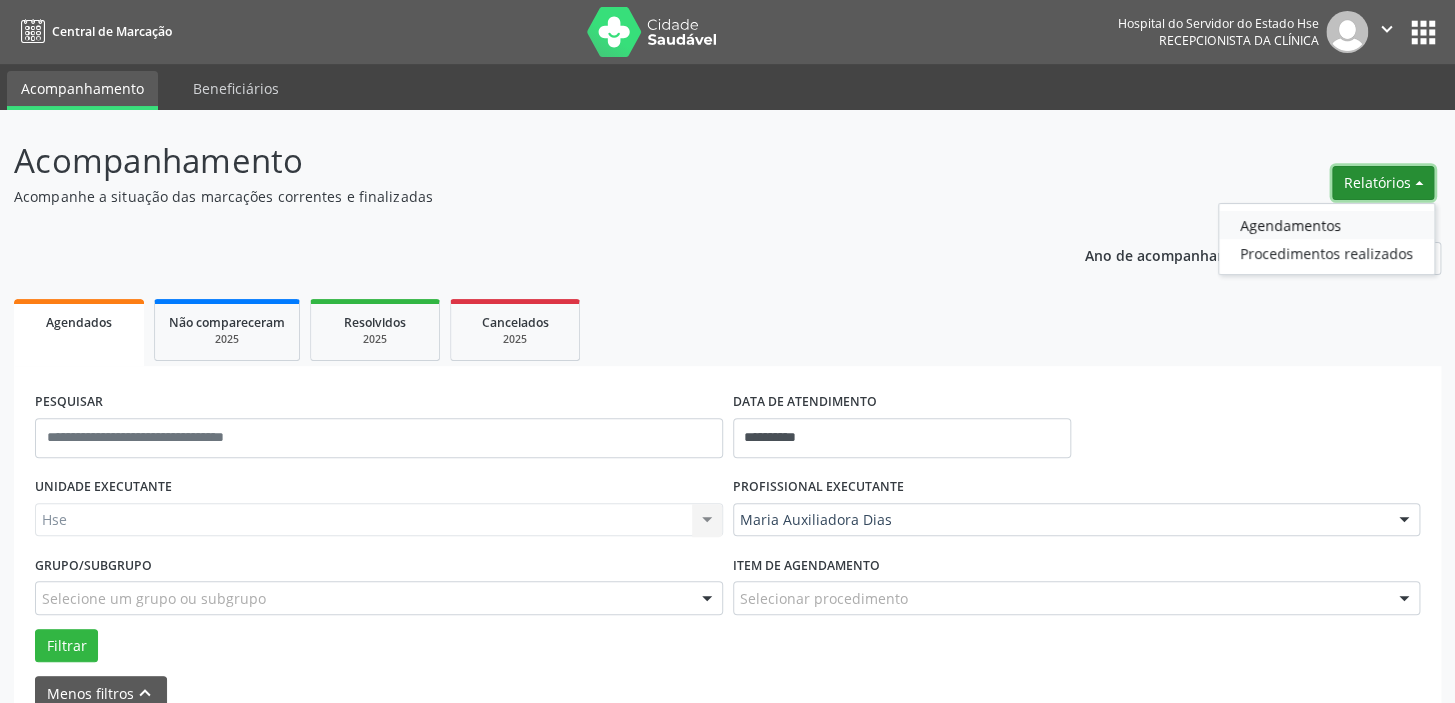 select on "*" 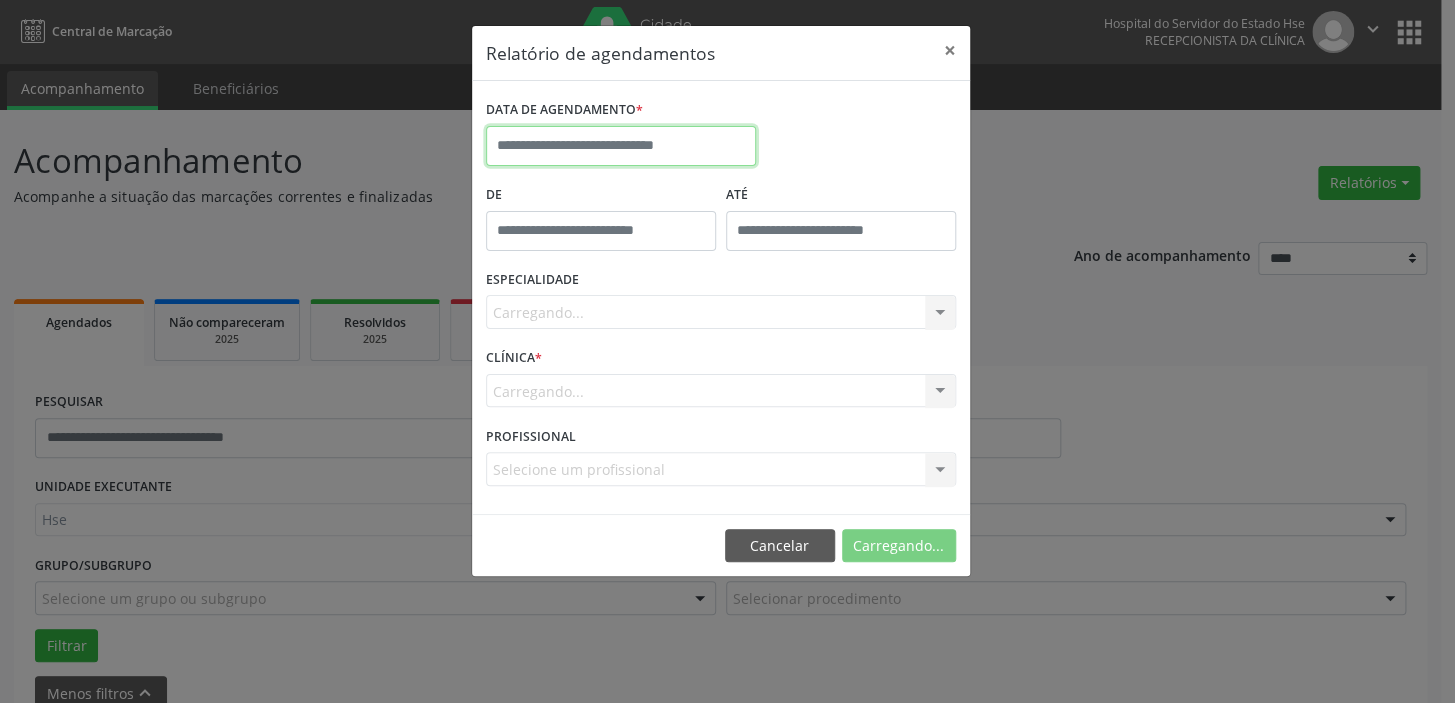 click at bounding box center (621, 146) 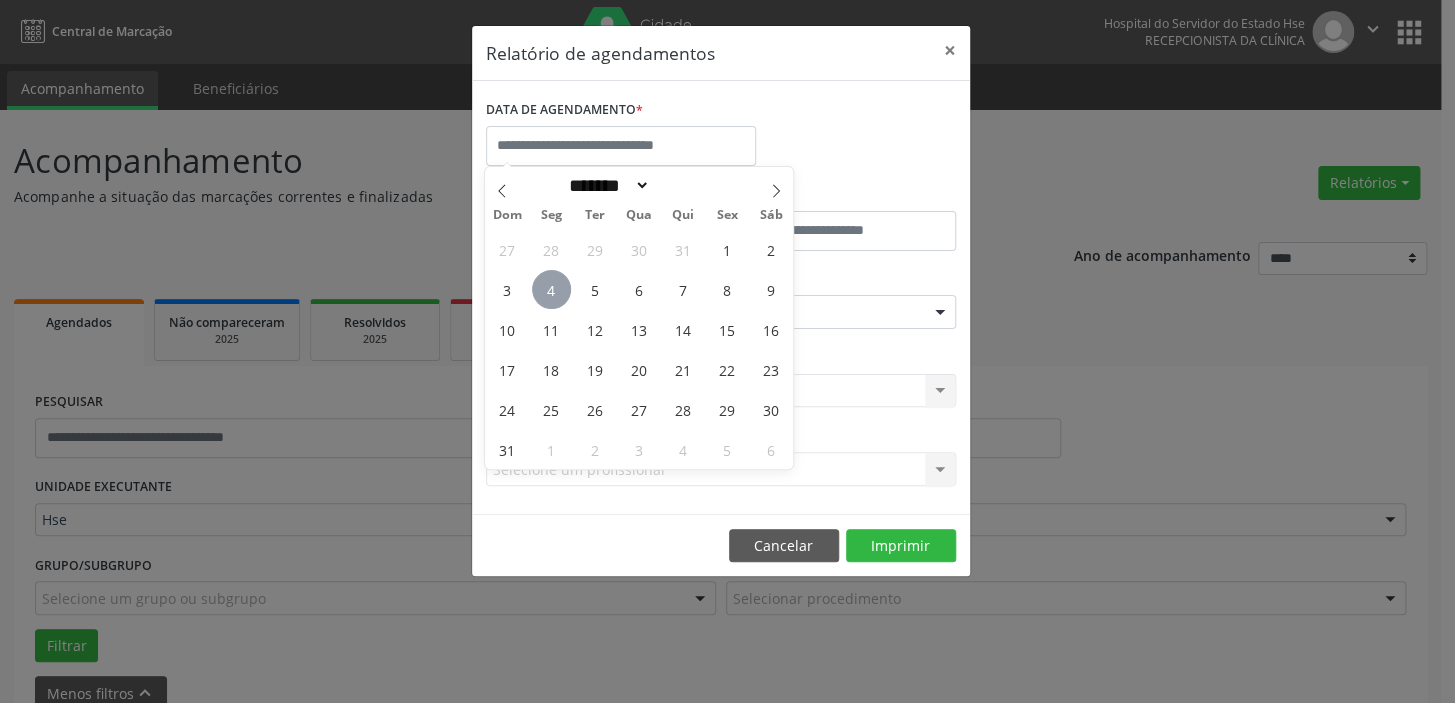 click on "4" at bounding box center [551, 289] 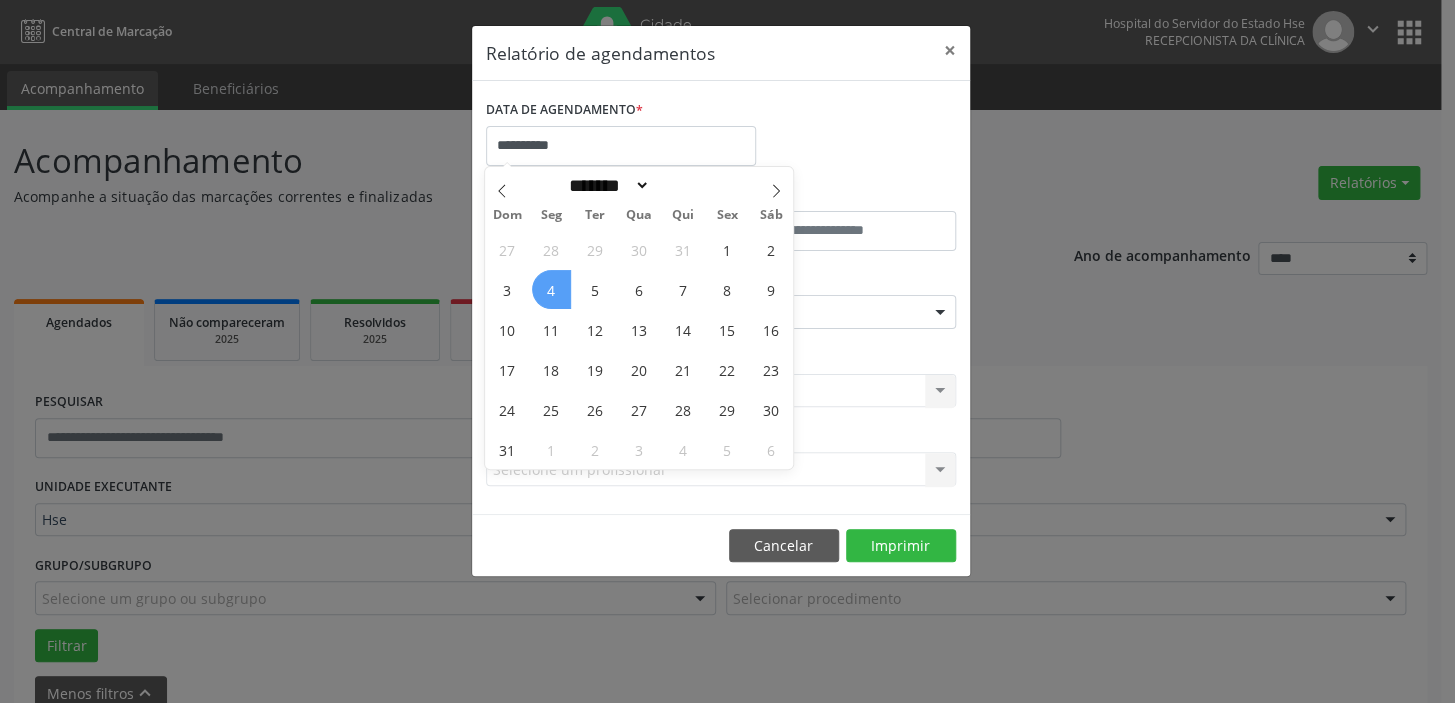 click on "4" at bounding box center (551, 289) 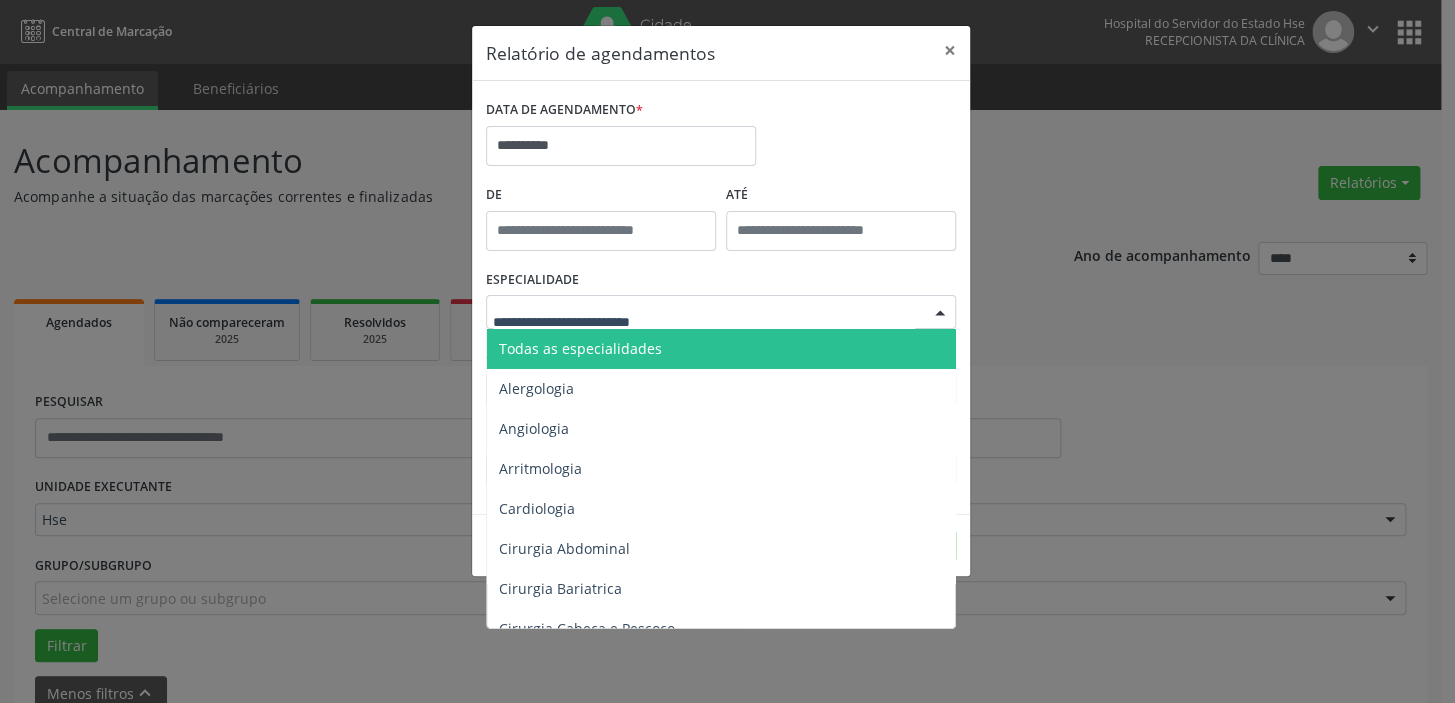click at bounding box center [721, 312] 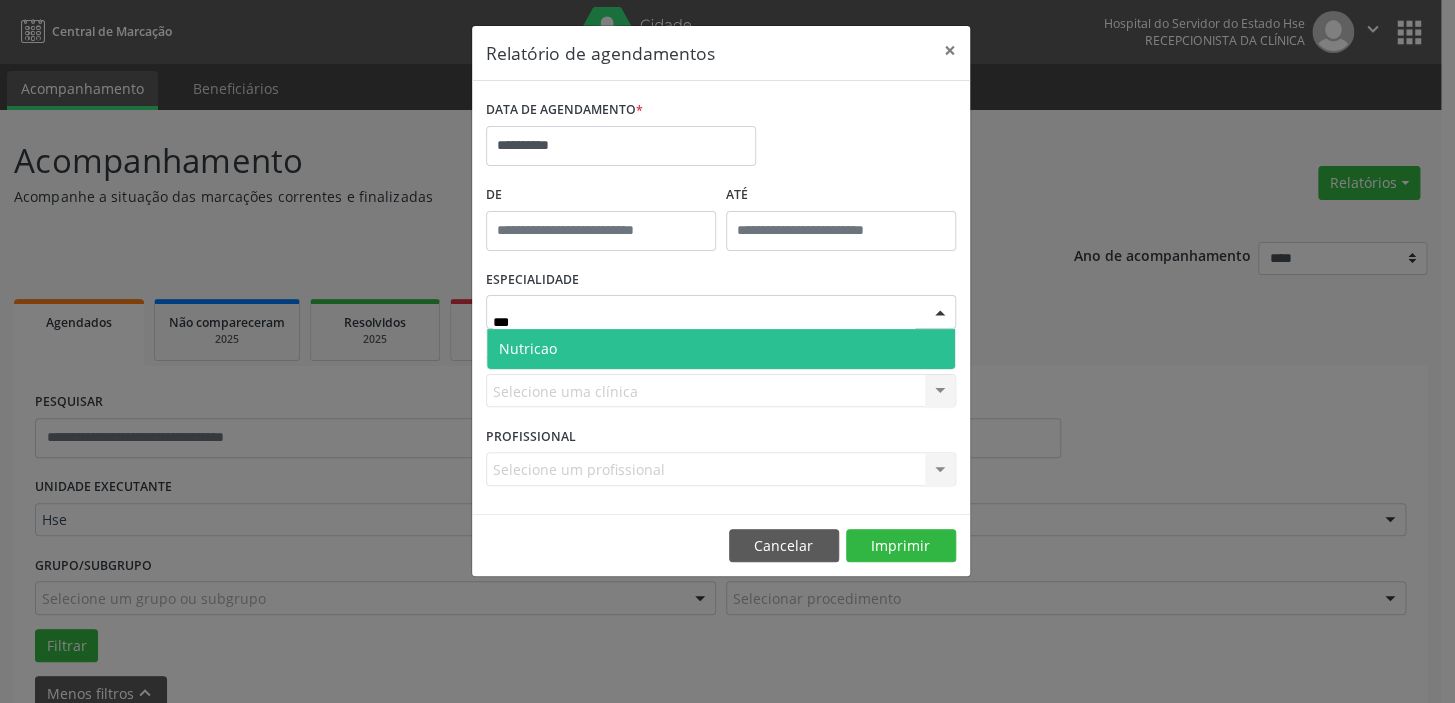 type on "****" 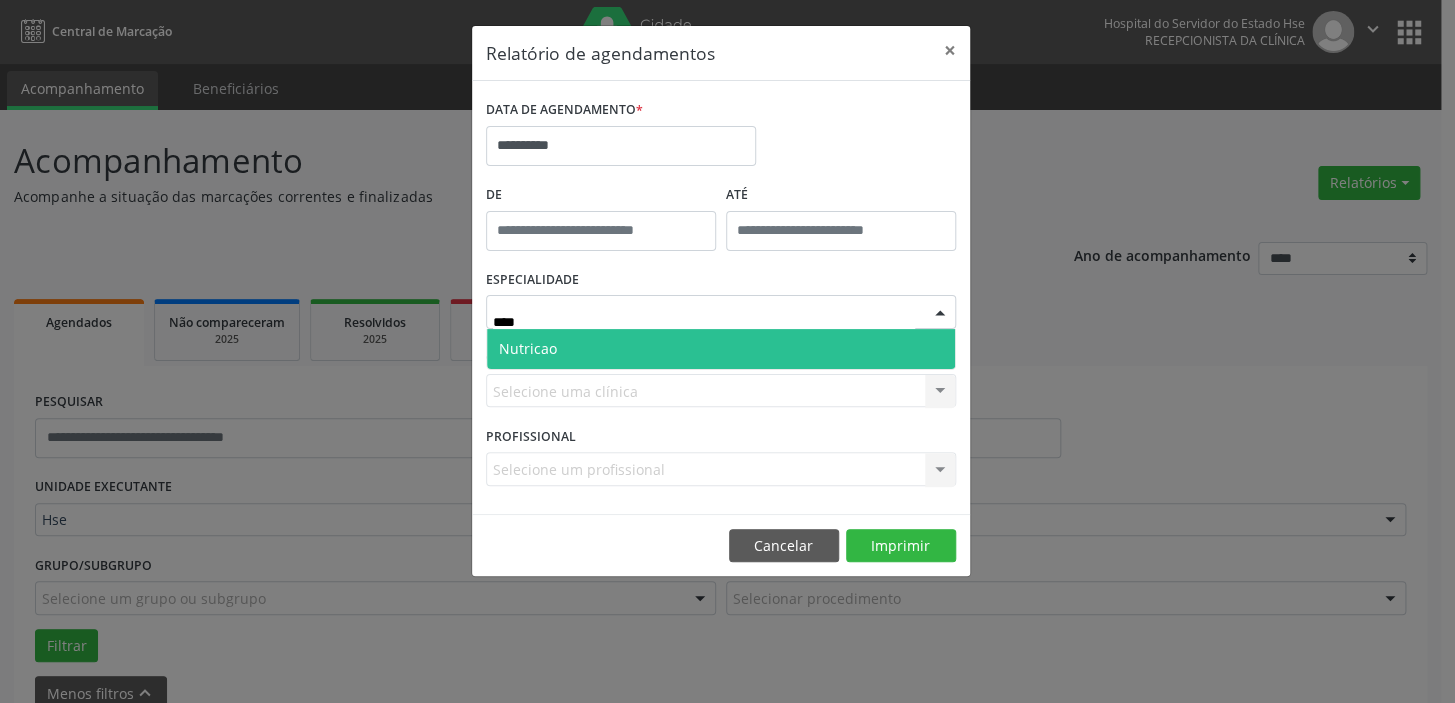 click on "Nutricao" at bounding box center [721, 349] 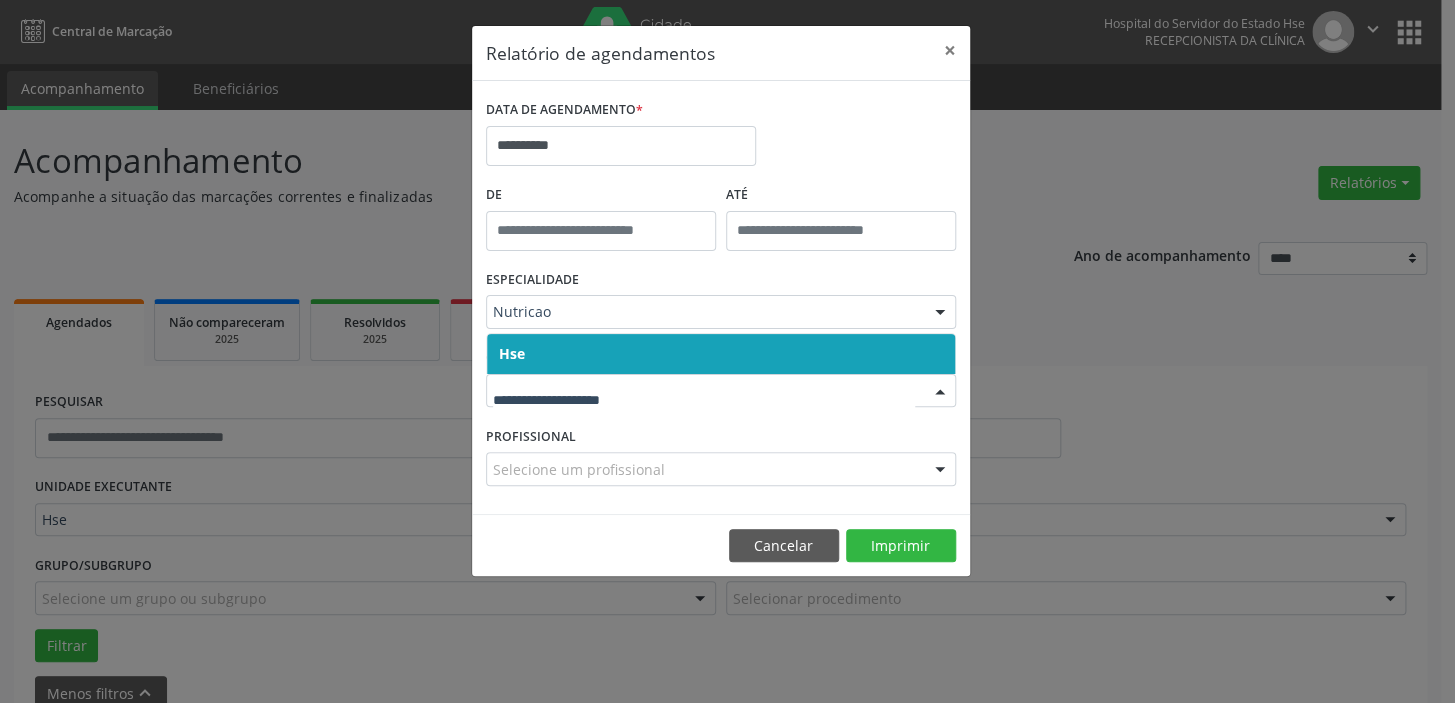 click on "Hse" at bounding box center (721, 354) 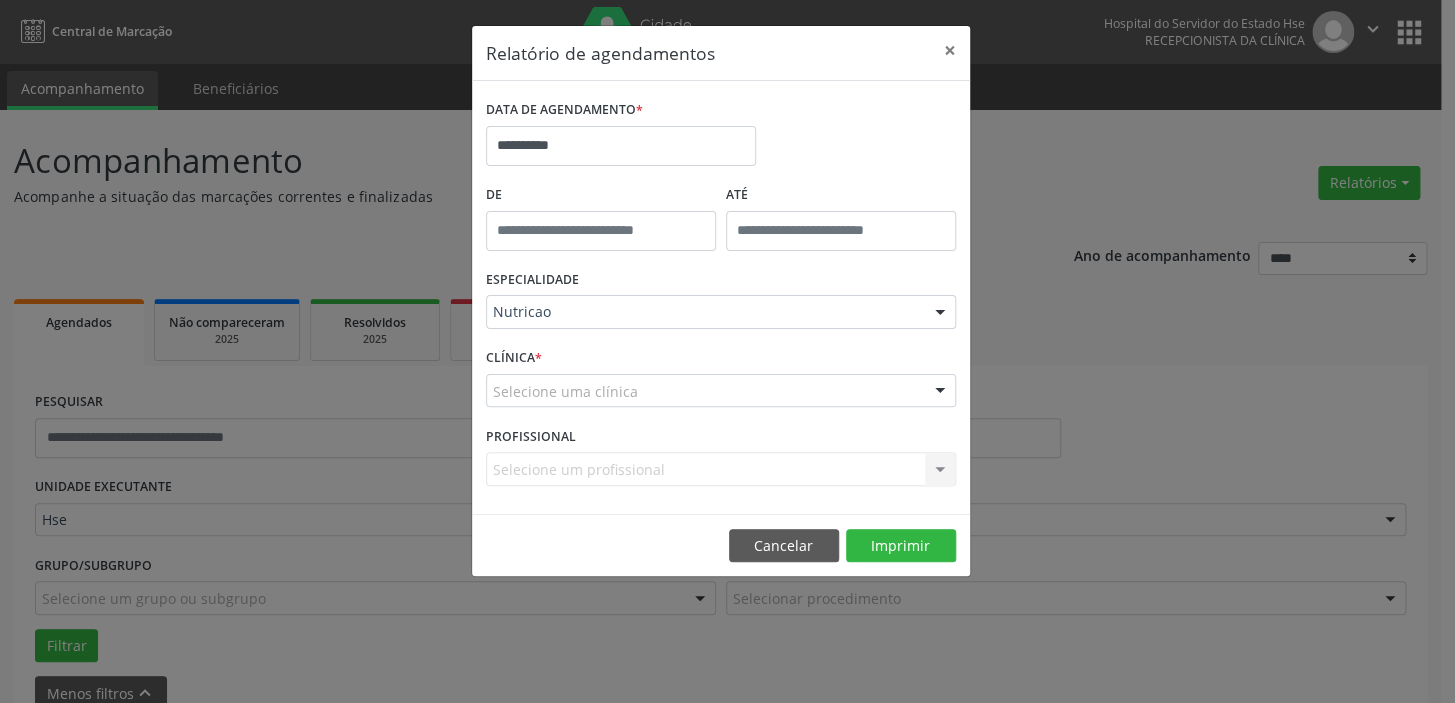 drag, startPoint x: 577, startPoint y: 396, endPoint x: 577, endPoint y: 375, distance: 21 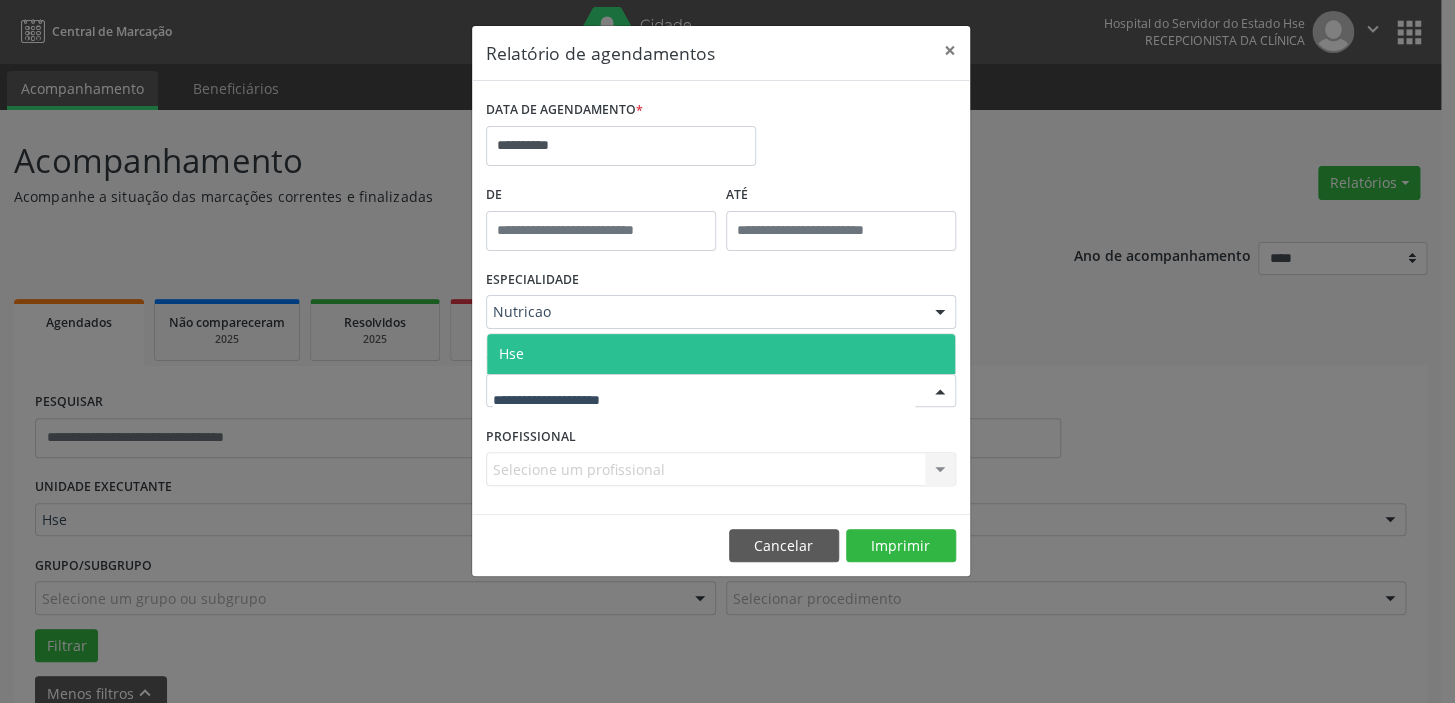 drag, startPoint x: 573, startPoint y: 345, endPoint x: 542, endPoint y: 440, distance: 99.92998 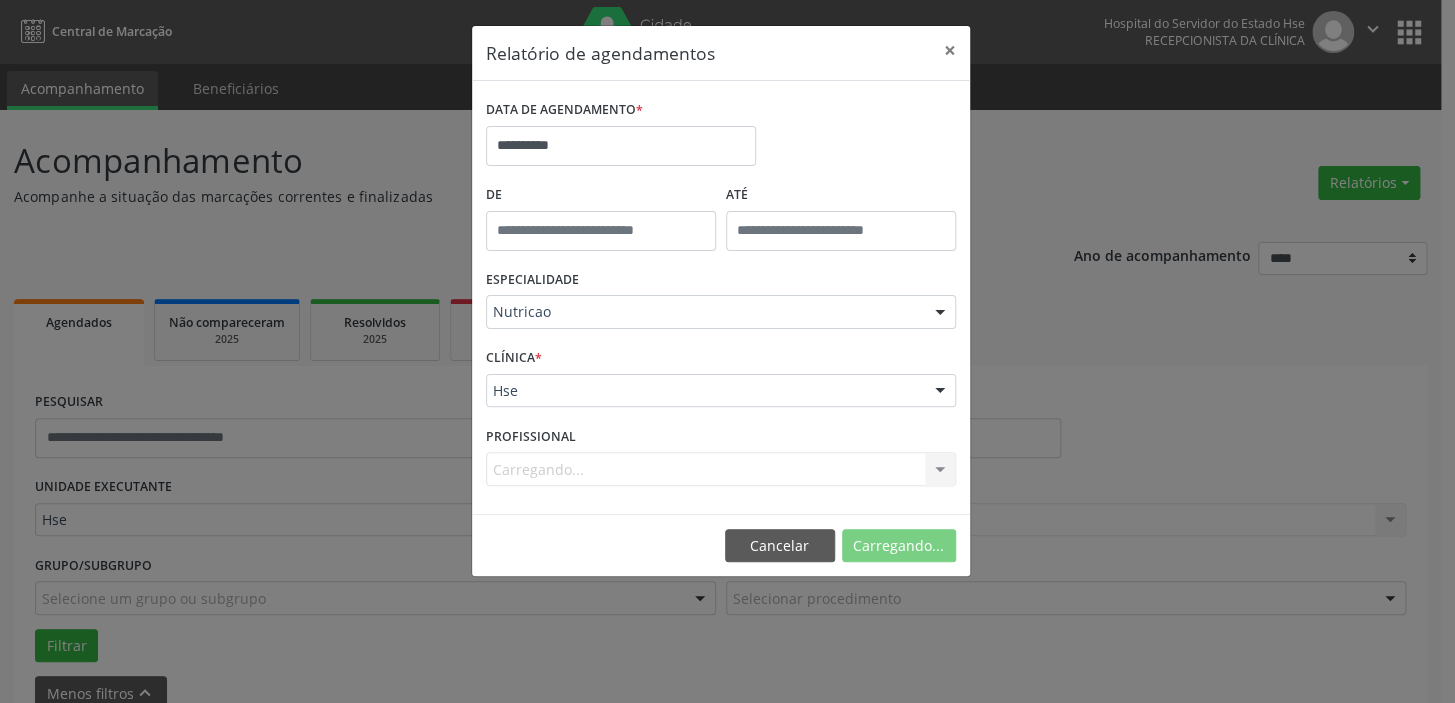 click on "Carregando...
Nenhum resultado encontrado para: "   "
Não há nenhuma opção para ser exibida." at bounding box center (721, 469) 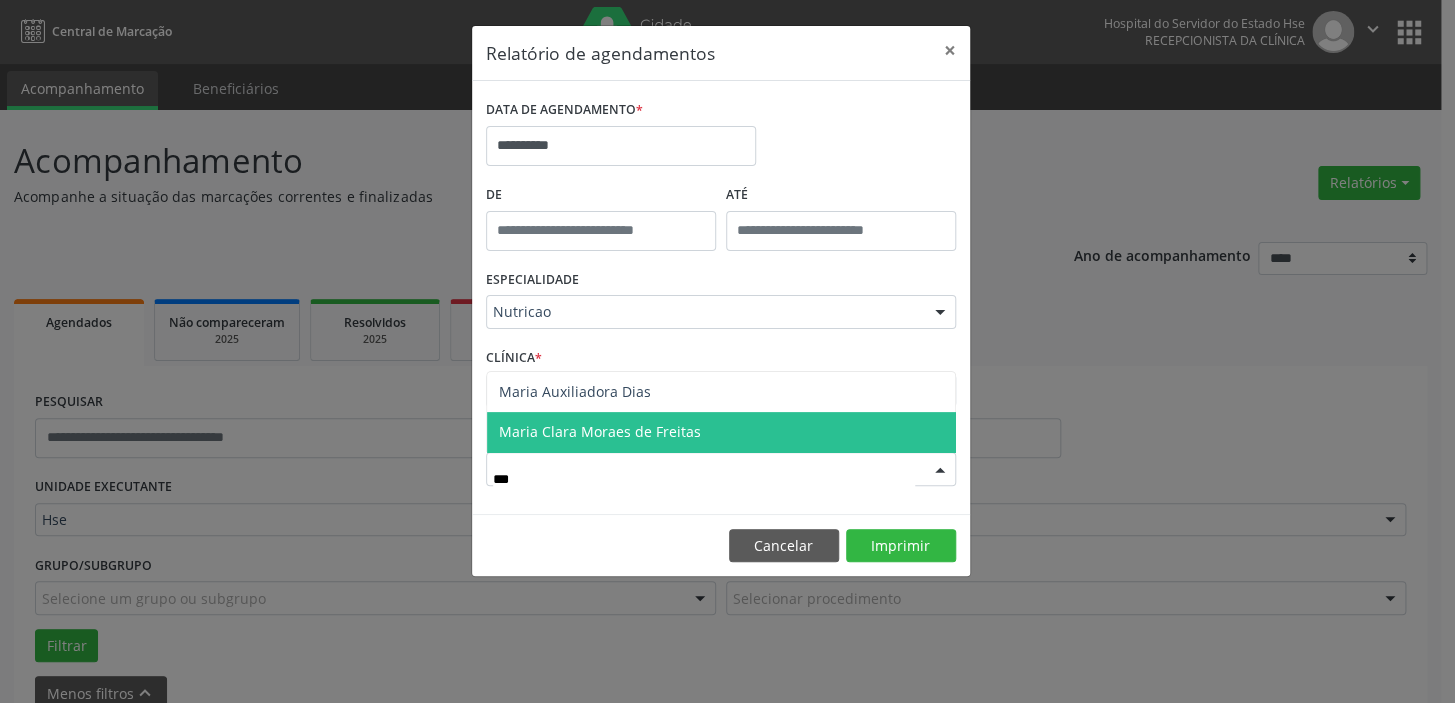 type on "****" 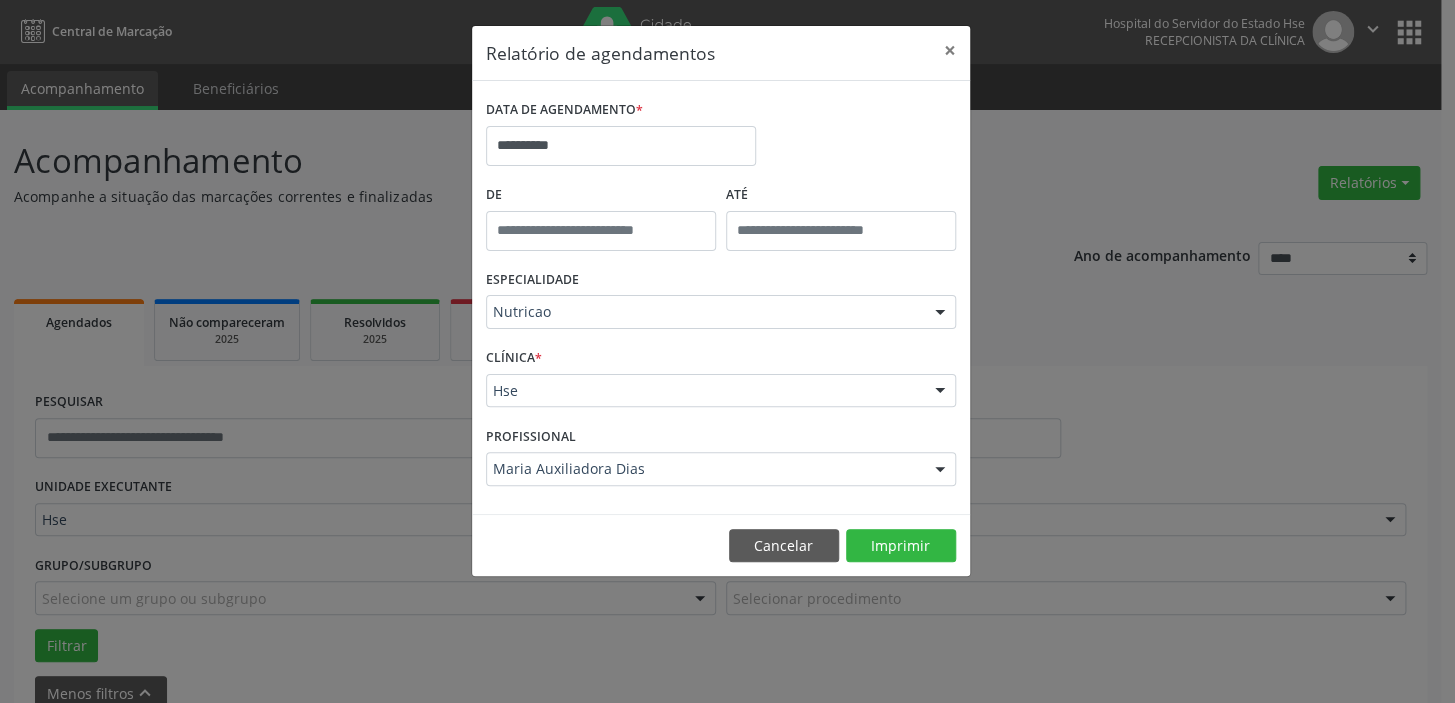click on "DATA DE AGENDAMENTO
*" at bounding box center (564, 110) 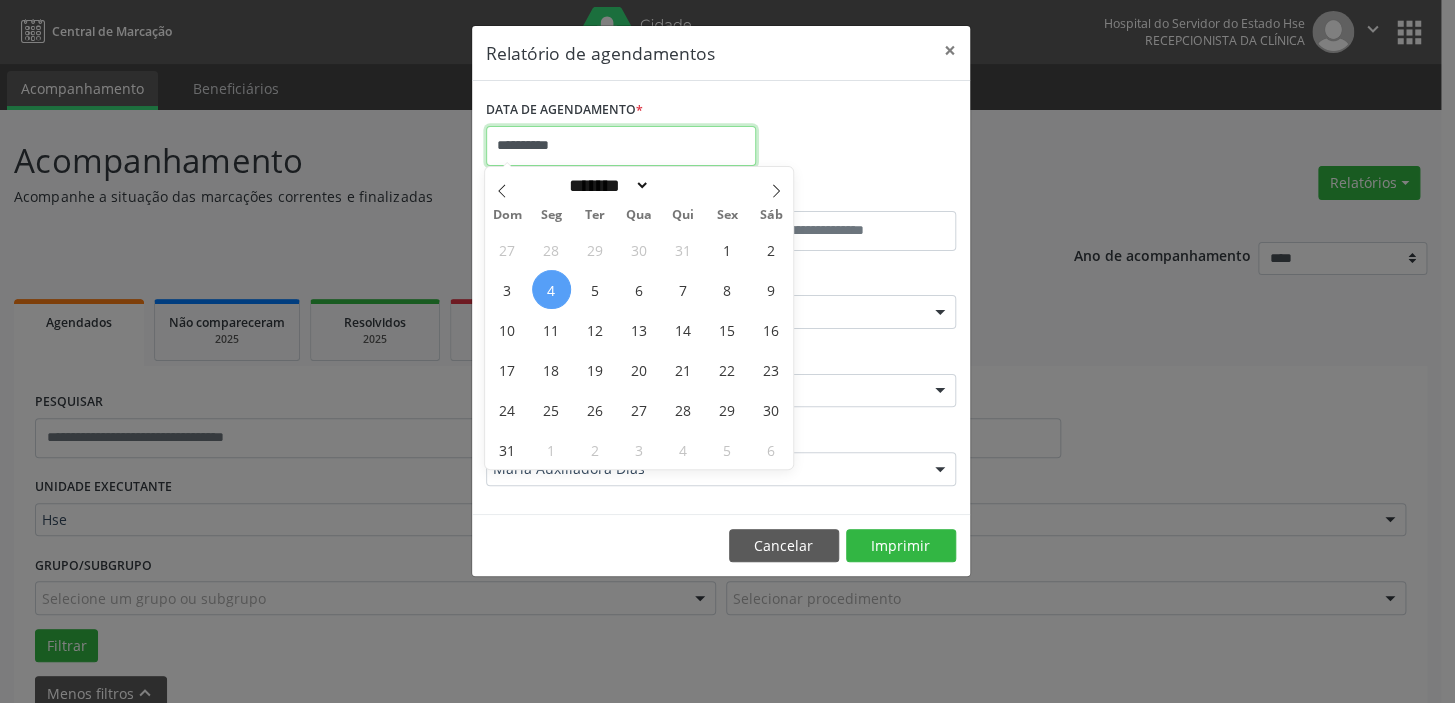 click on "**********" at bounding box center (621, 146) 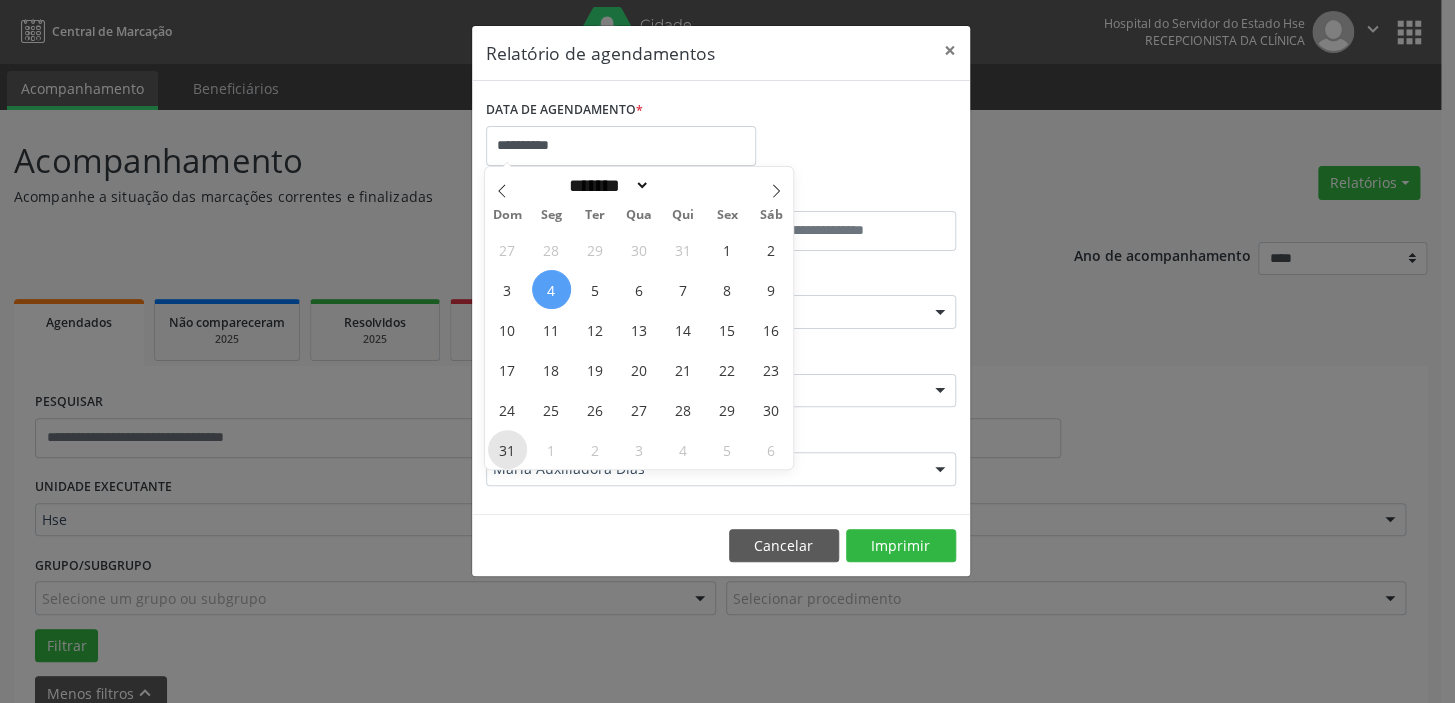 click on "31" at bounding box center [507, 449] 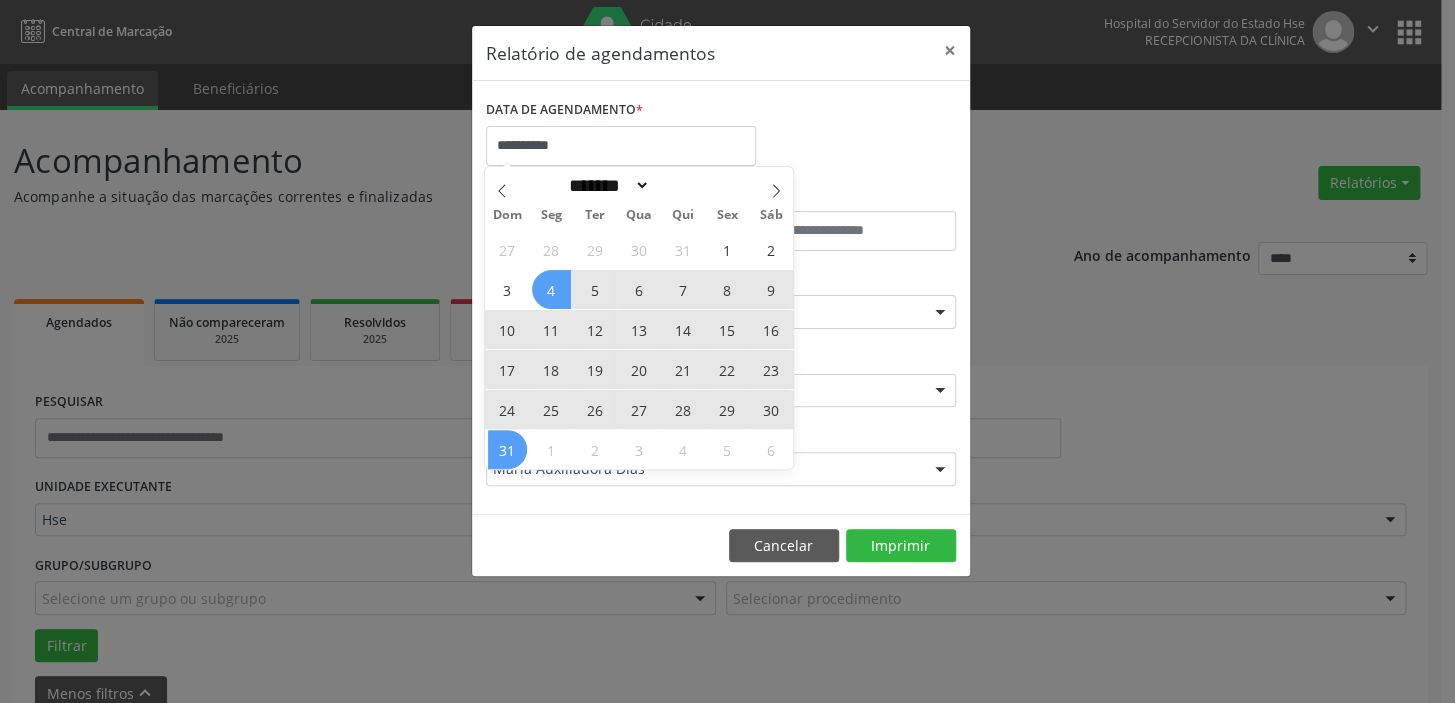 click on "4" at bounding box center (551, 289) 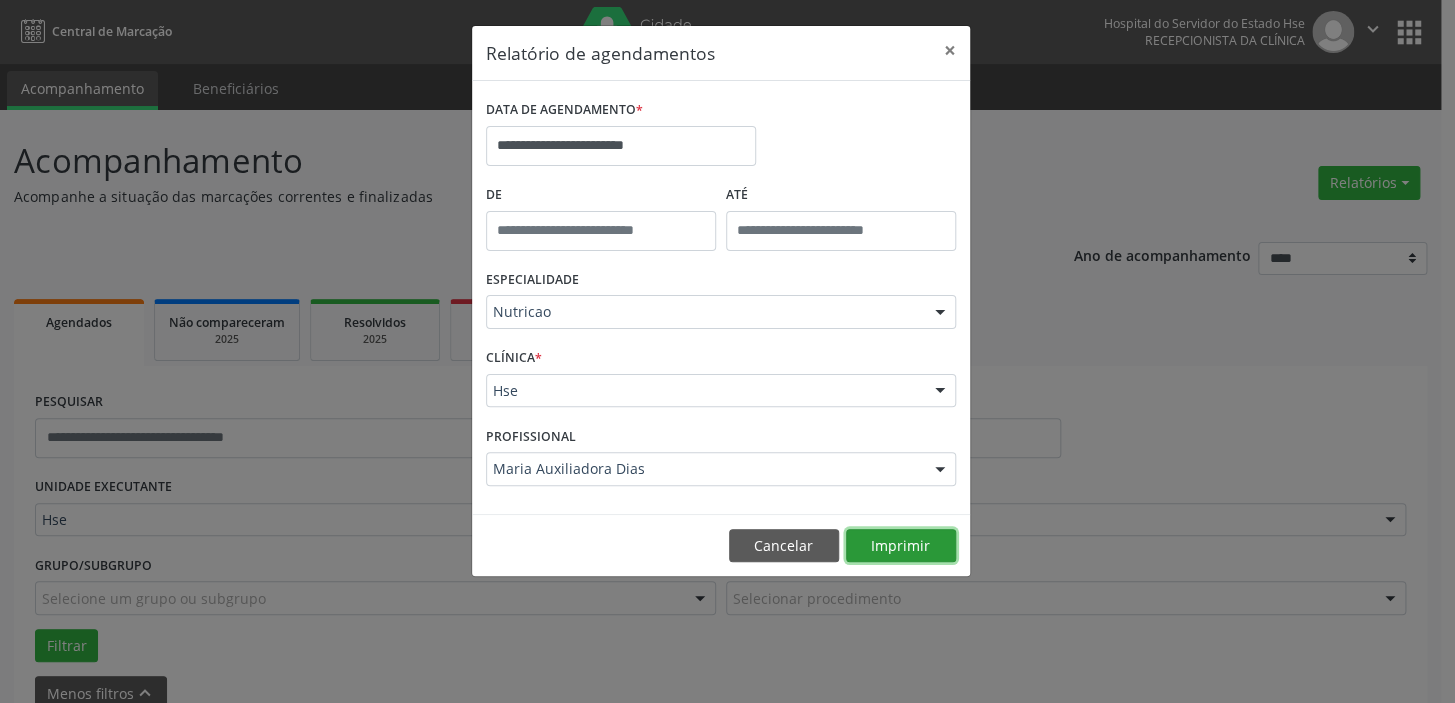 click on "Imprimir" at bounding box center (901, 546) 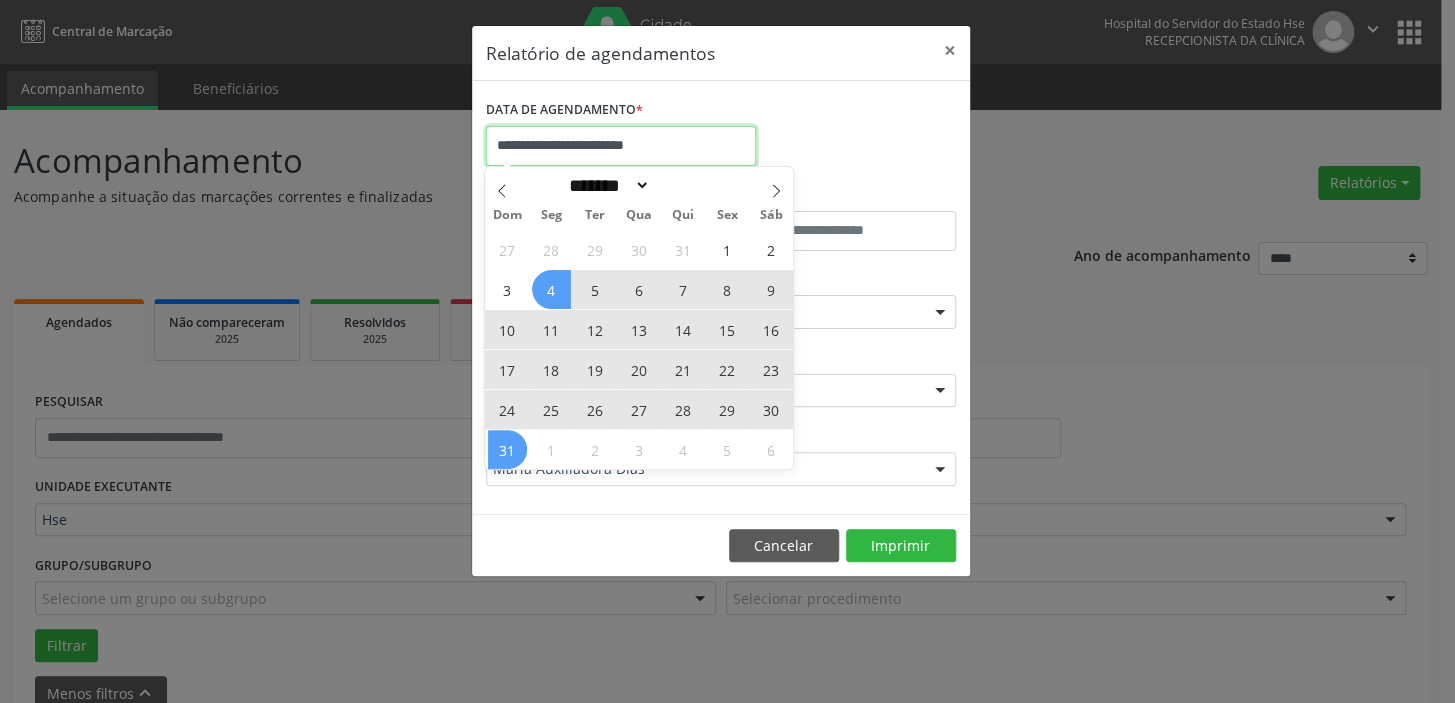 click on "**********" at bounding box center (621, 146) 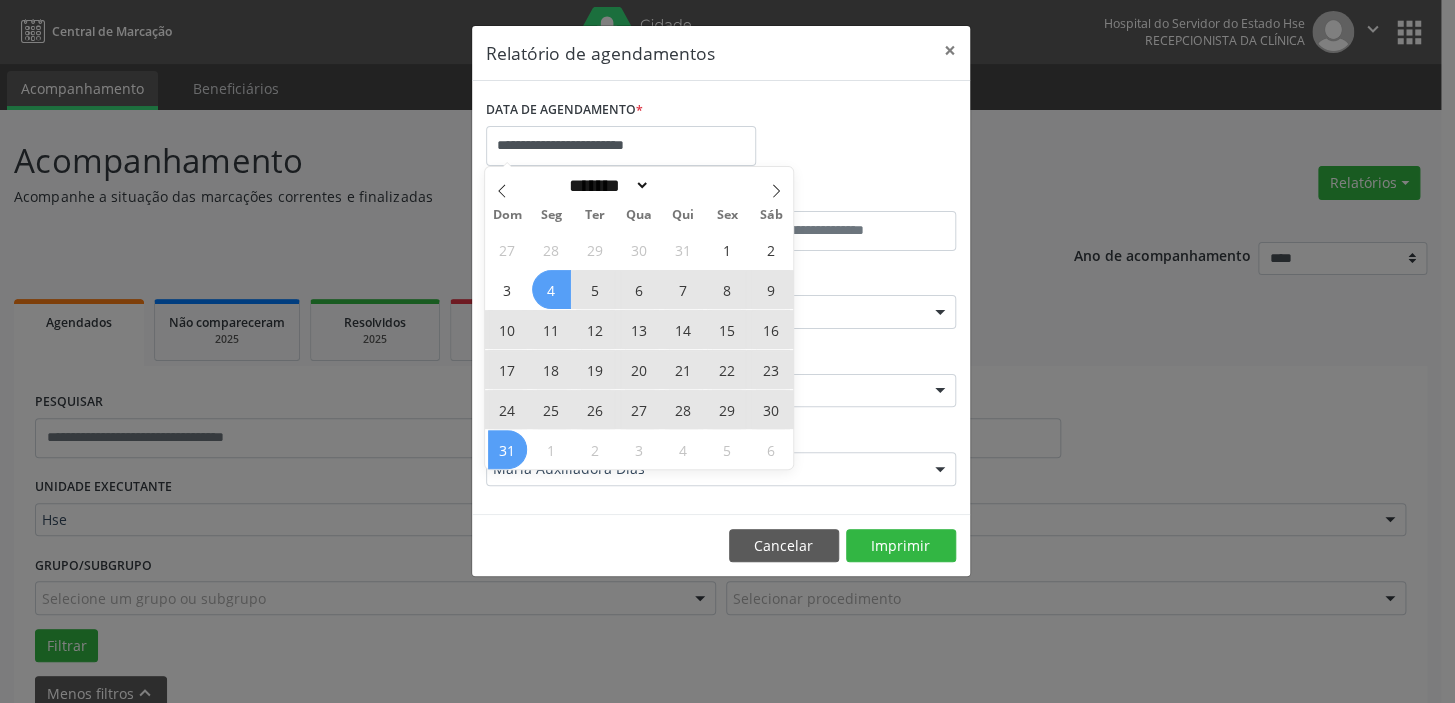 click on "4" at bounding box center (551, 289) 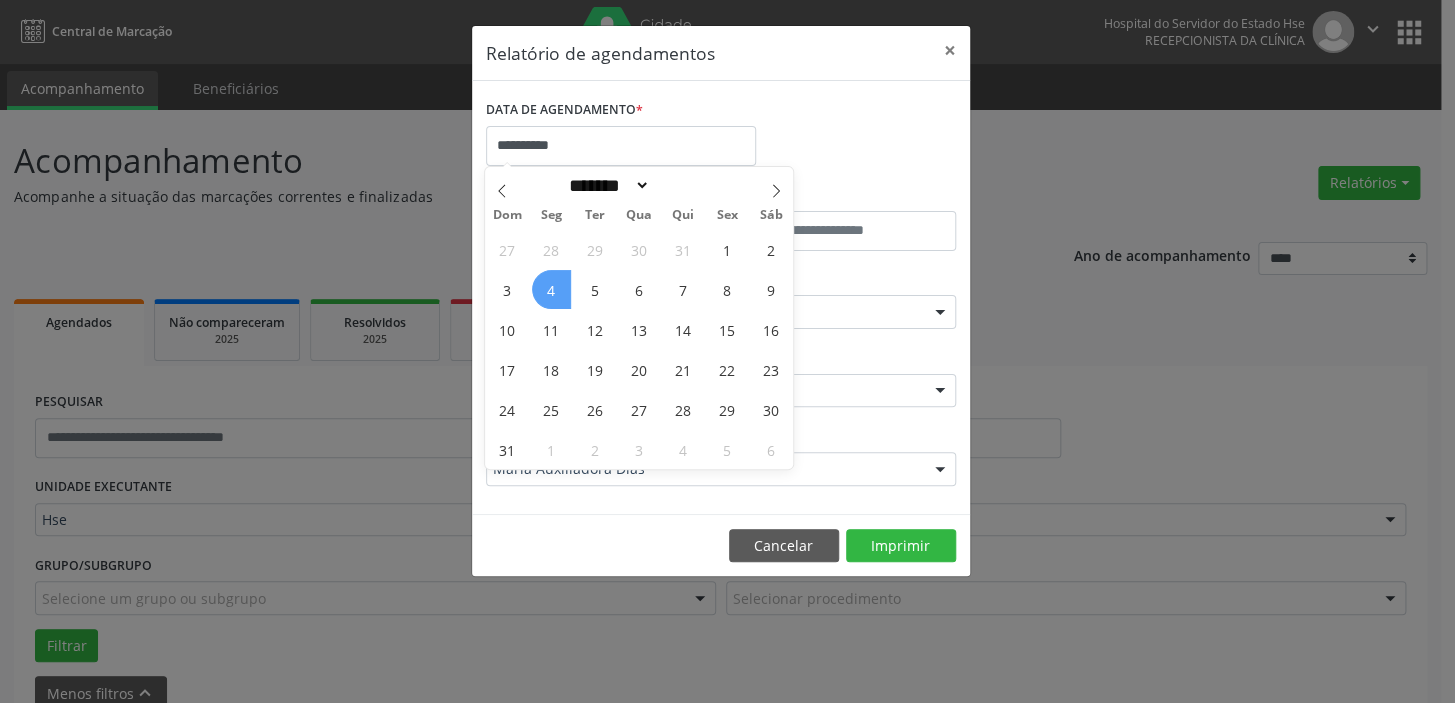 click on "4" at bounding box center (551, 289) 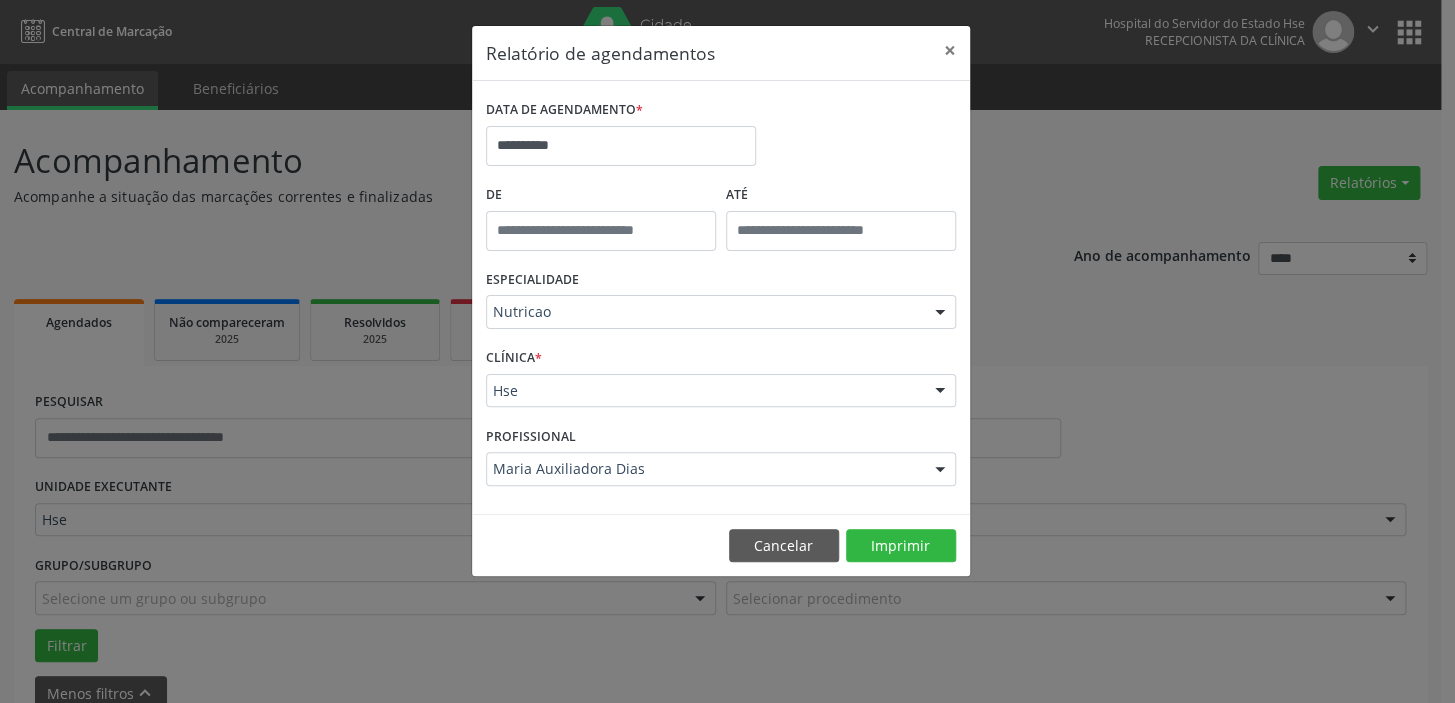 click on "**********" at bounding box center (721, 137) 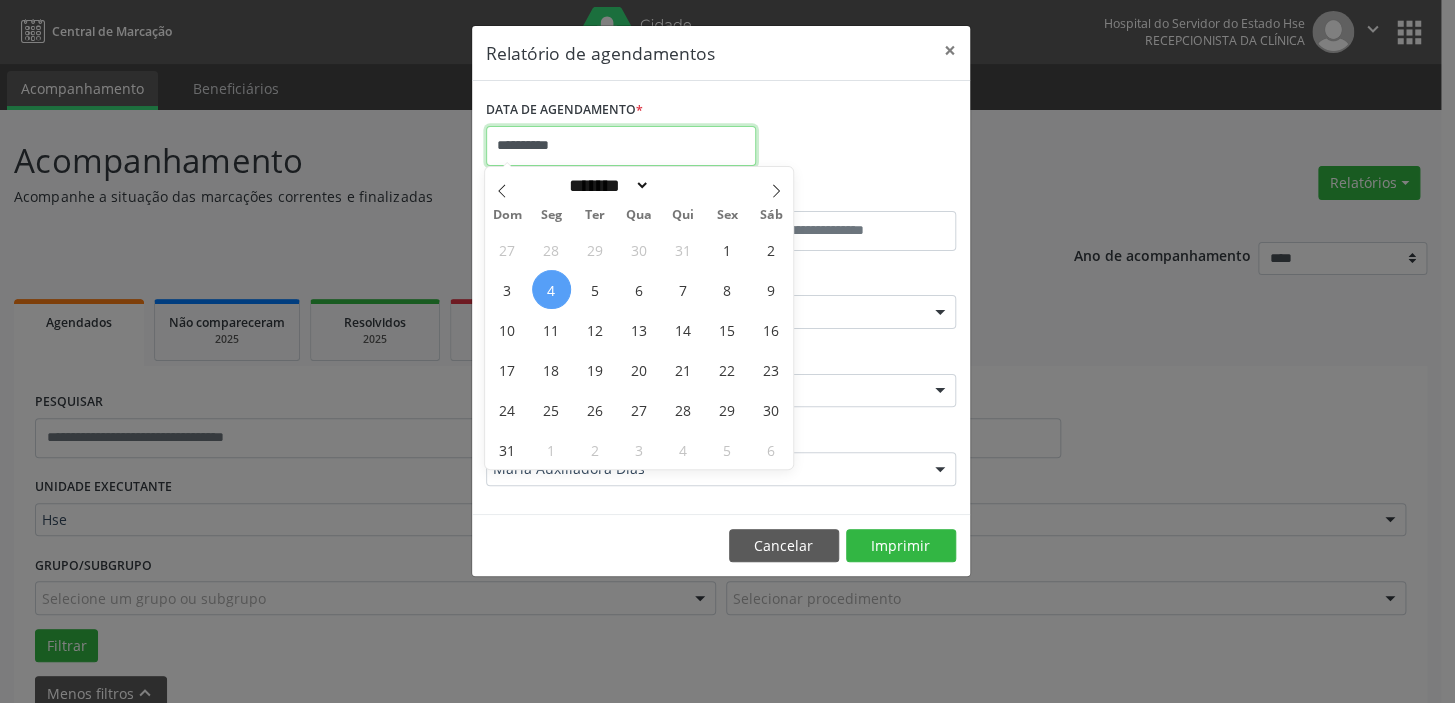 drag, startPoint x: 586, startPoint y: 148, endPoint x: 486, endPoint y: 147, distance: 100.005 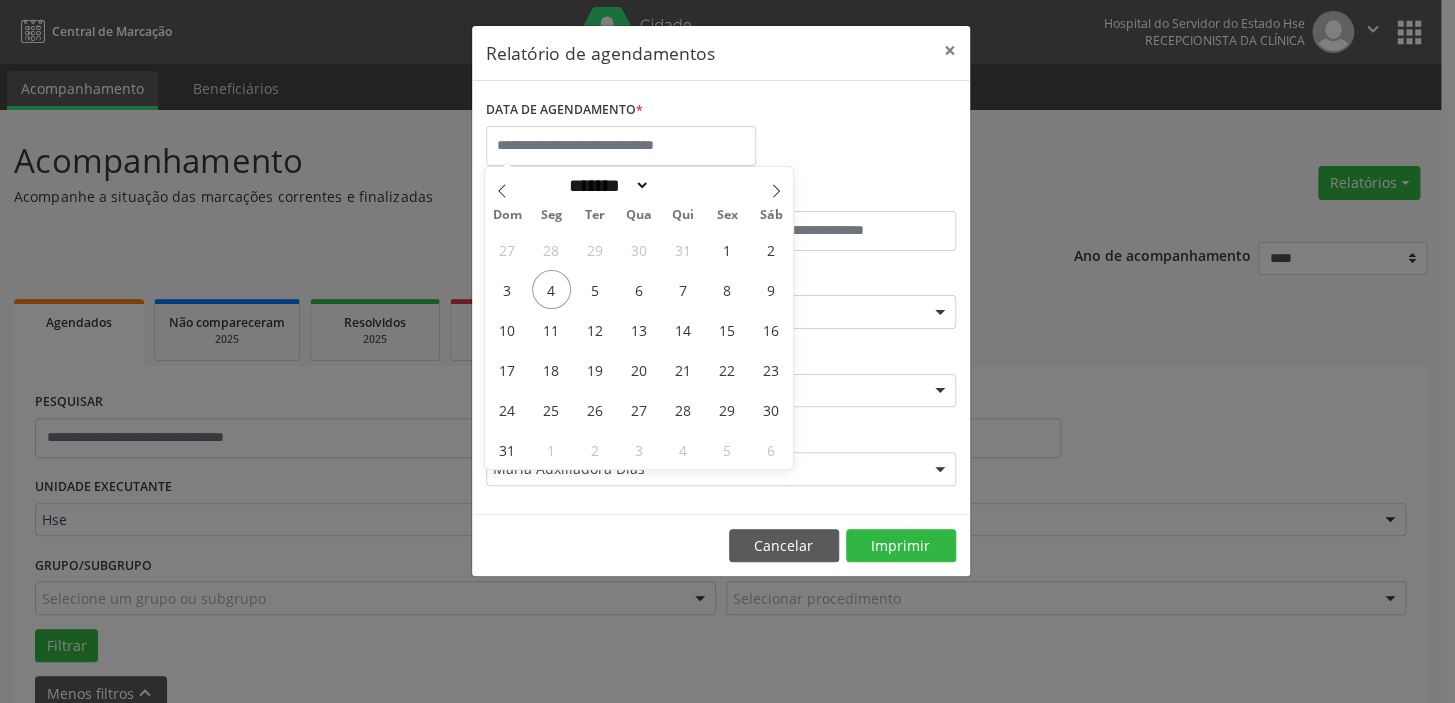 click on "DATA DE AGENDAMENTO
*" at bounding box center [721, 137] 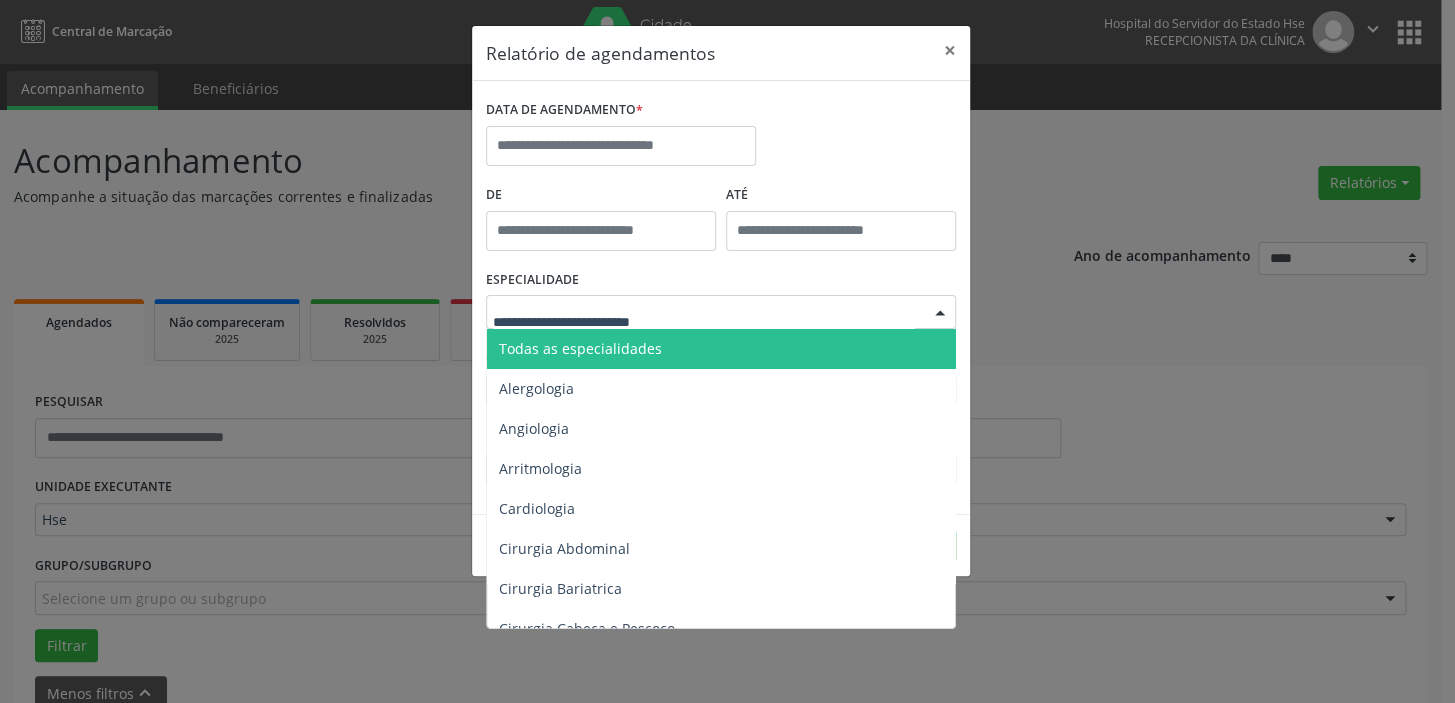 click at bounding box center (704, 322) 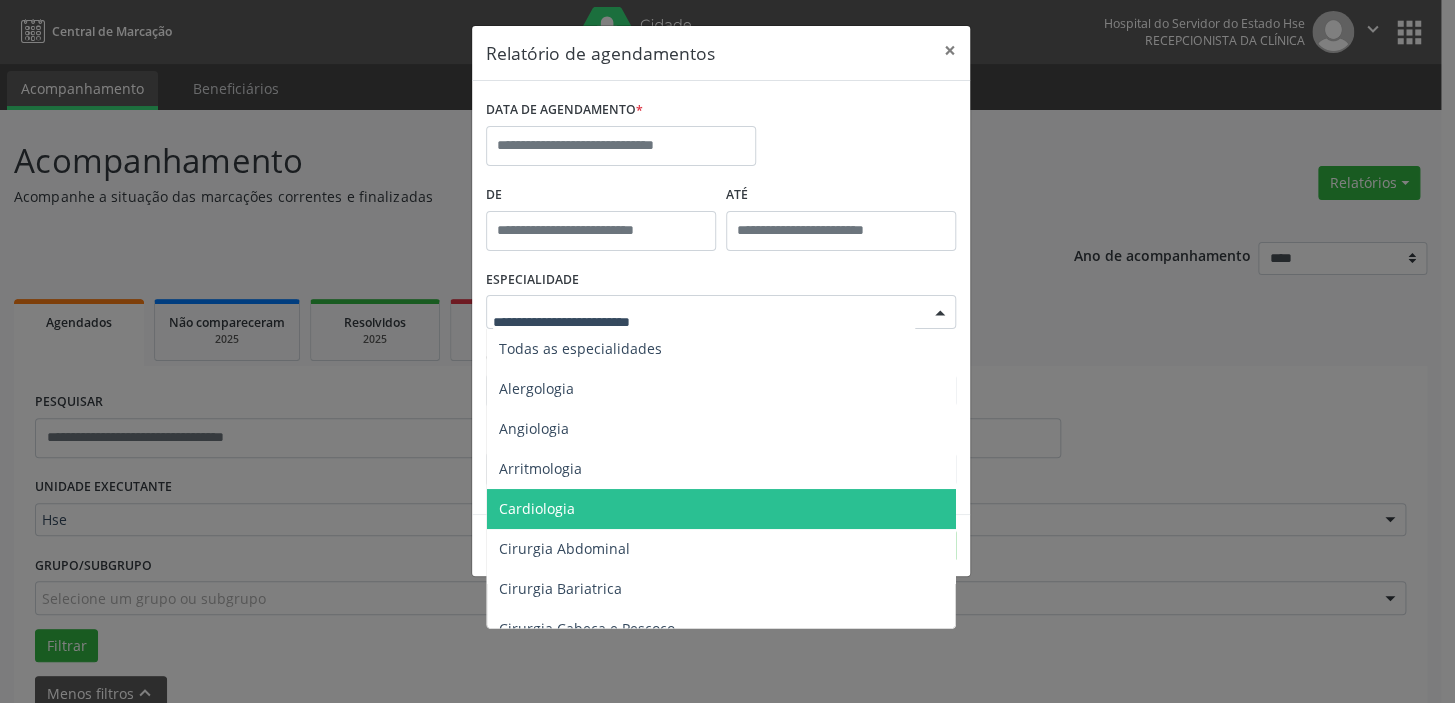 drag, startPoint x: 579, startPoint y: 505, endPoint x: 580, endPoint y: 457, distance: 48.010414 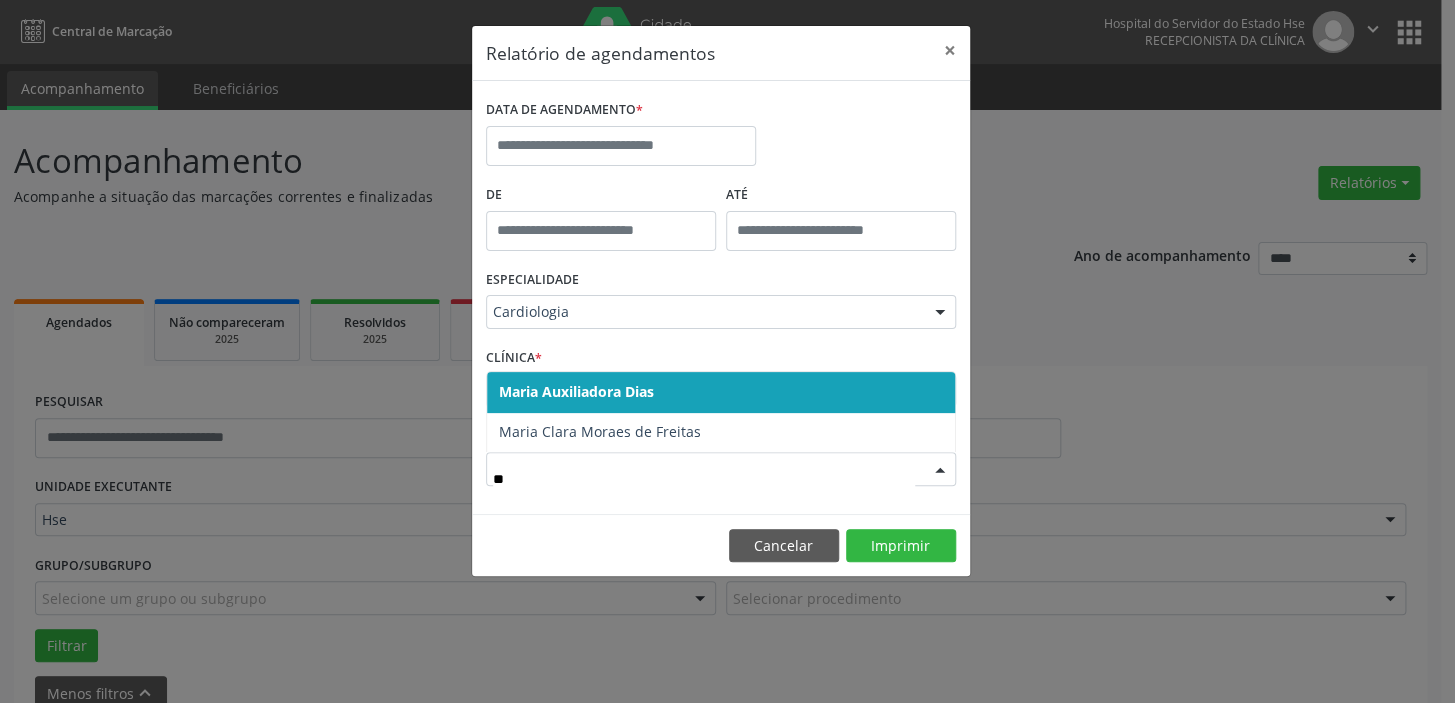 type on "*" 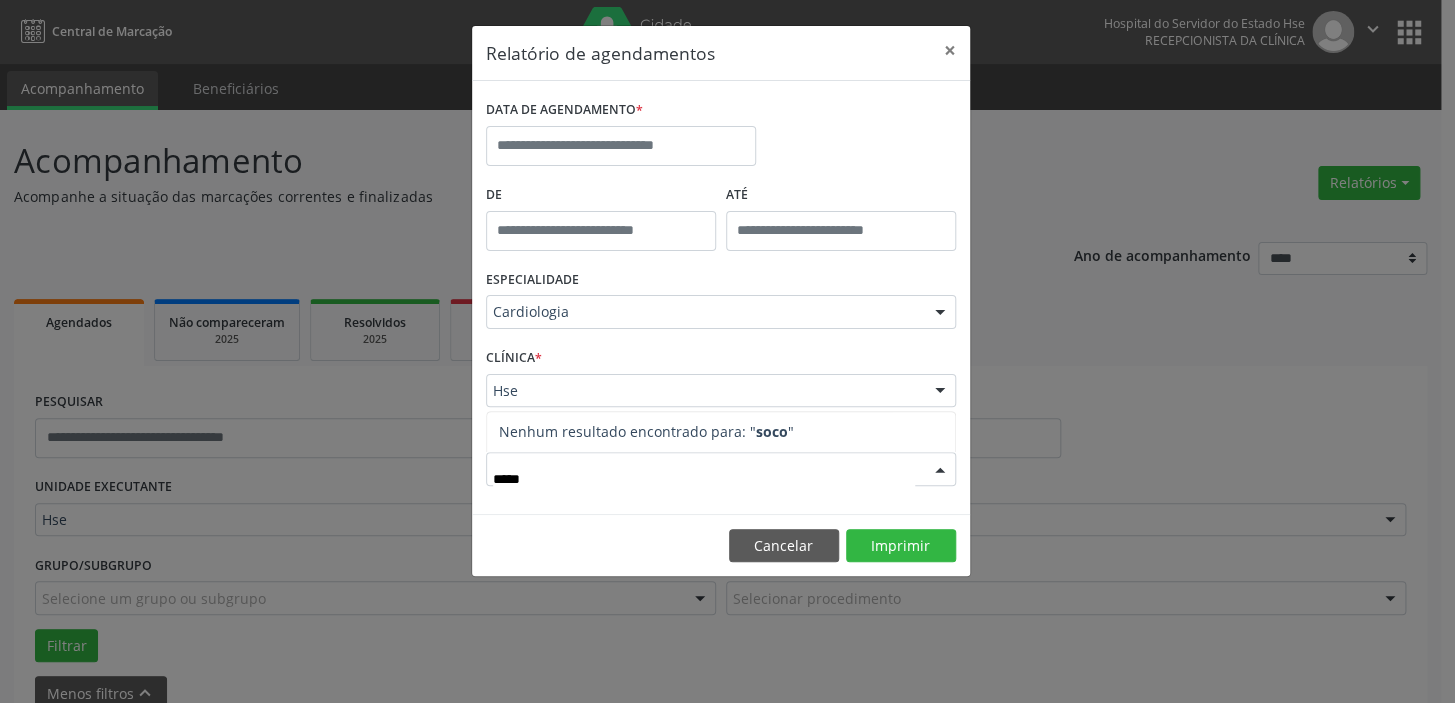 type on "******" 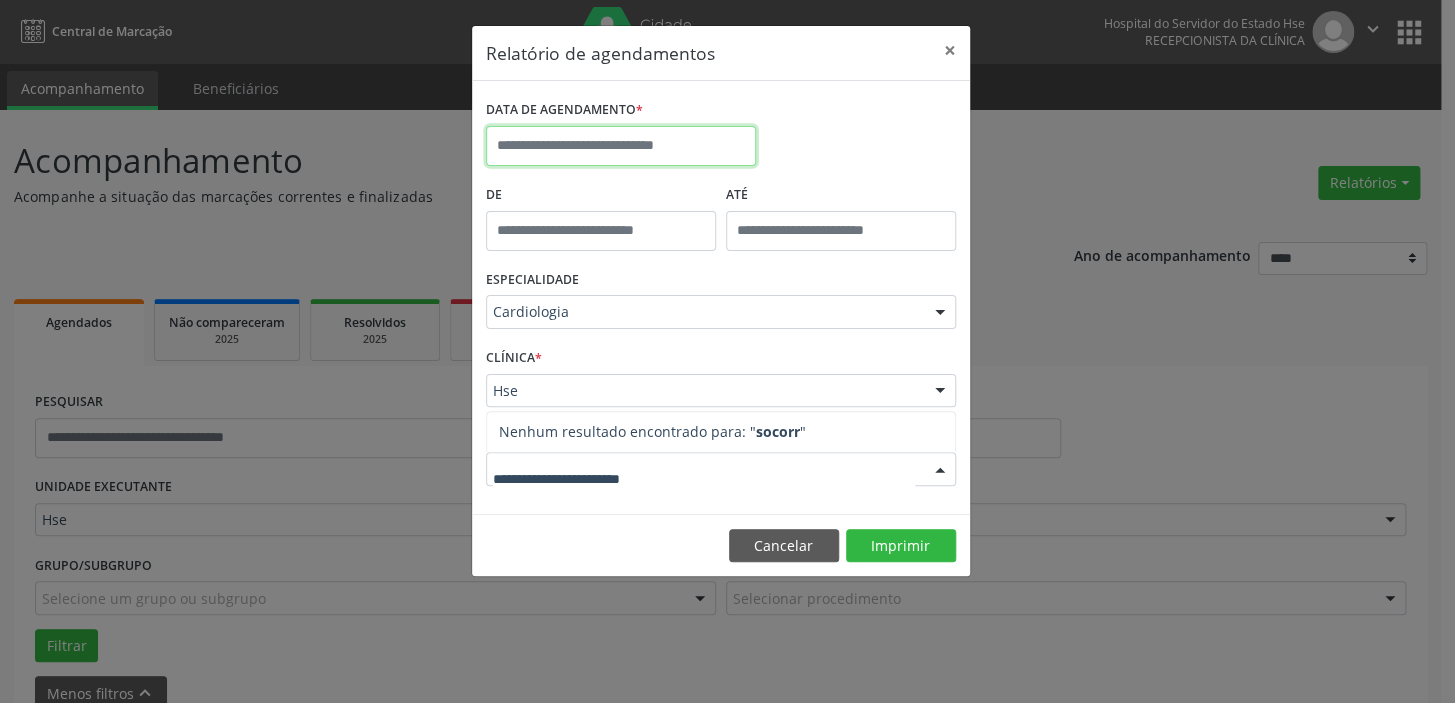 click at bounding box center [621, 146] 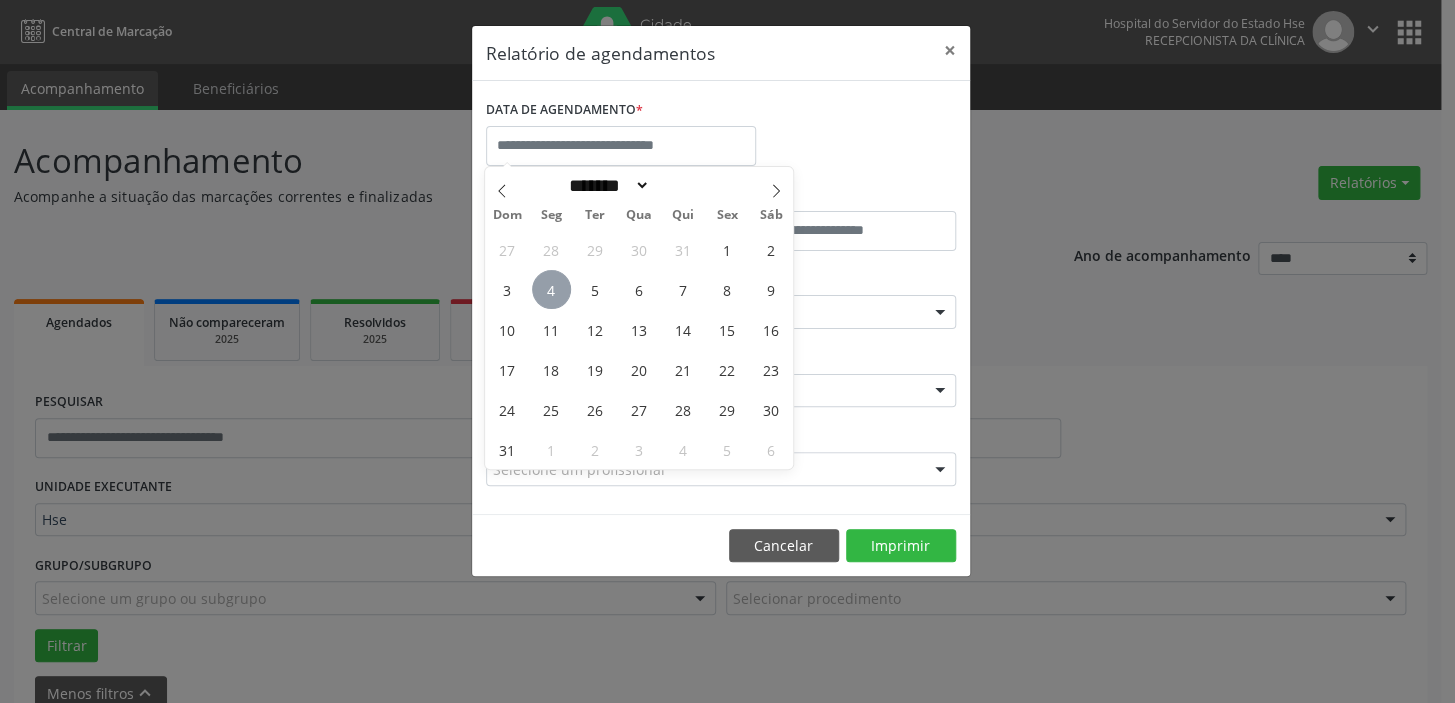 click on "4" at bounding box center (551, 289) 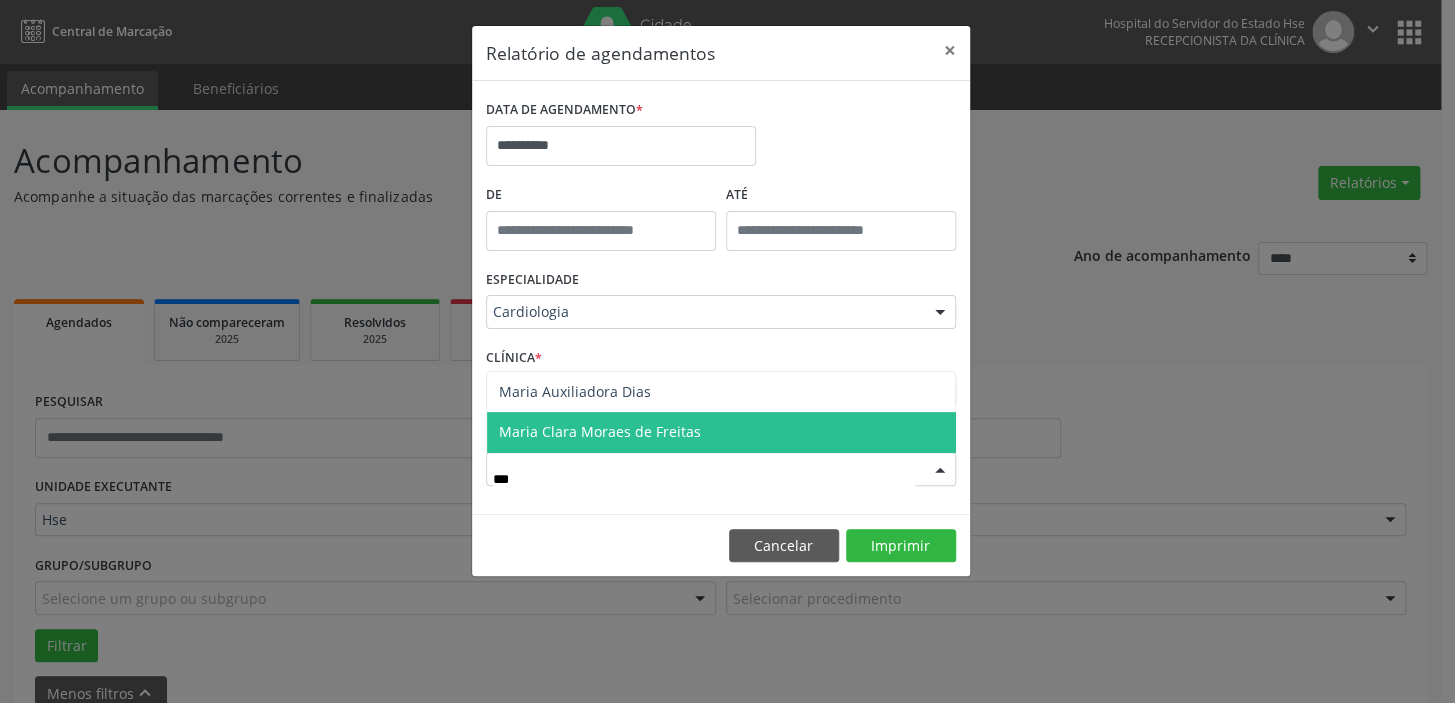 type on "****" 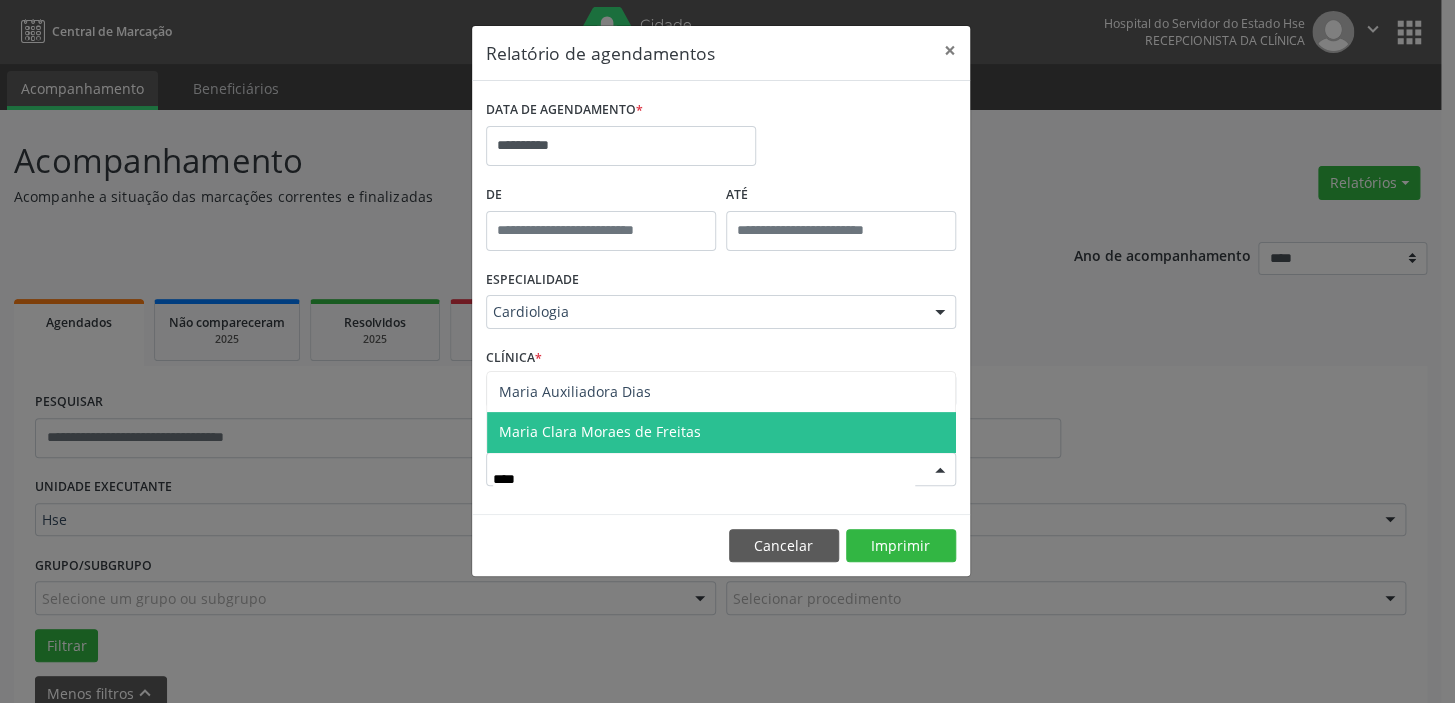 click on "****" at bounding box center (704, 479) 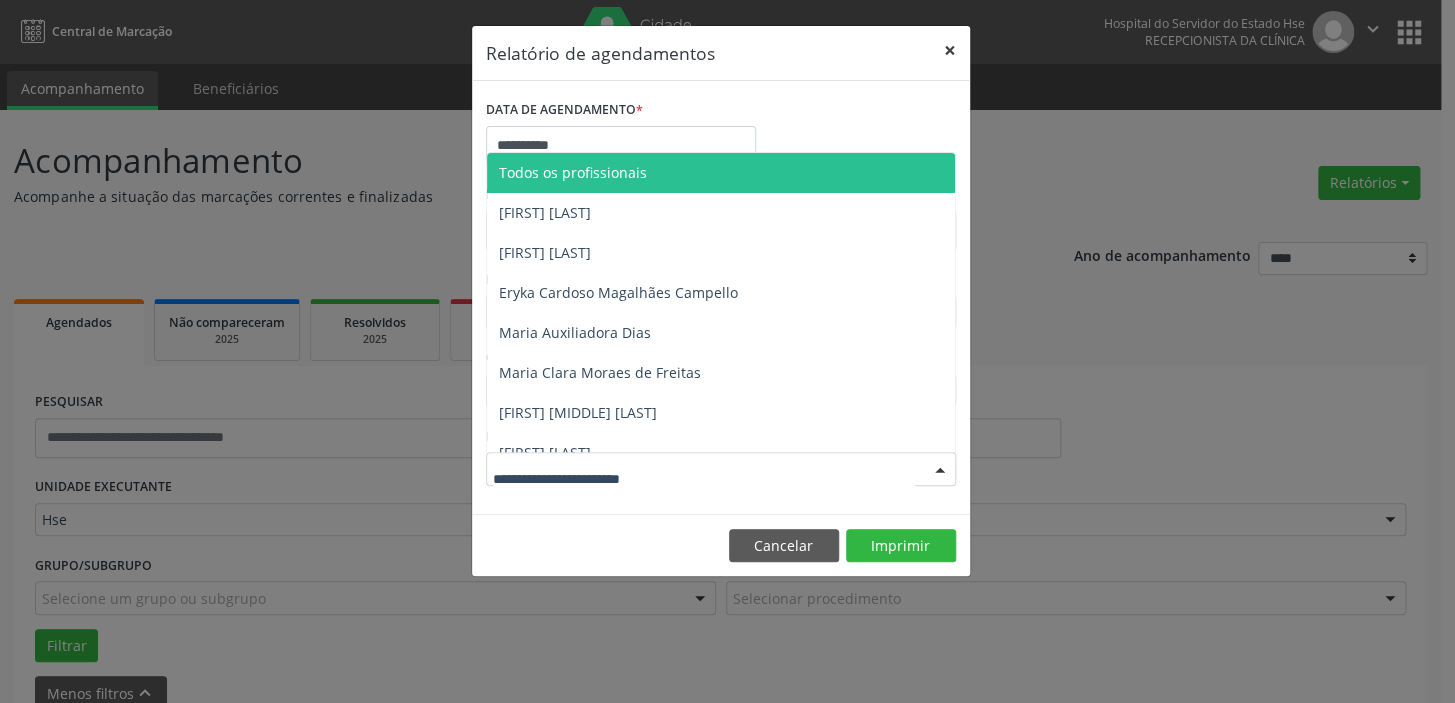 click on "×" at bounding box center [950, 50] 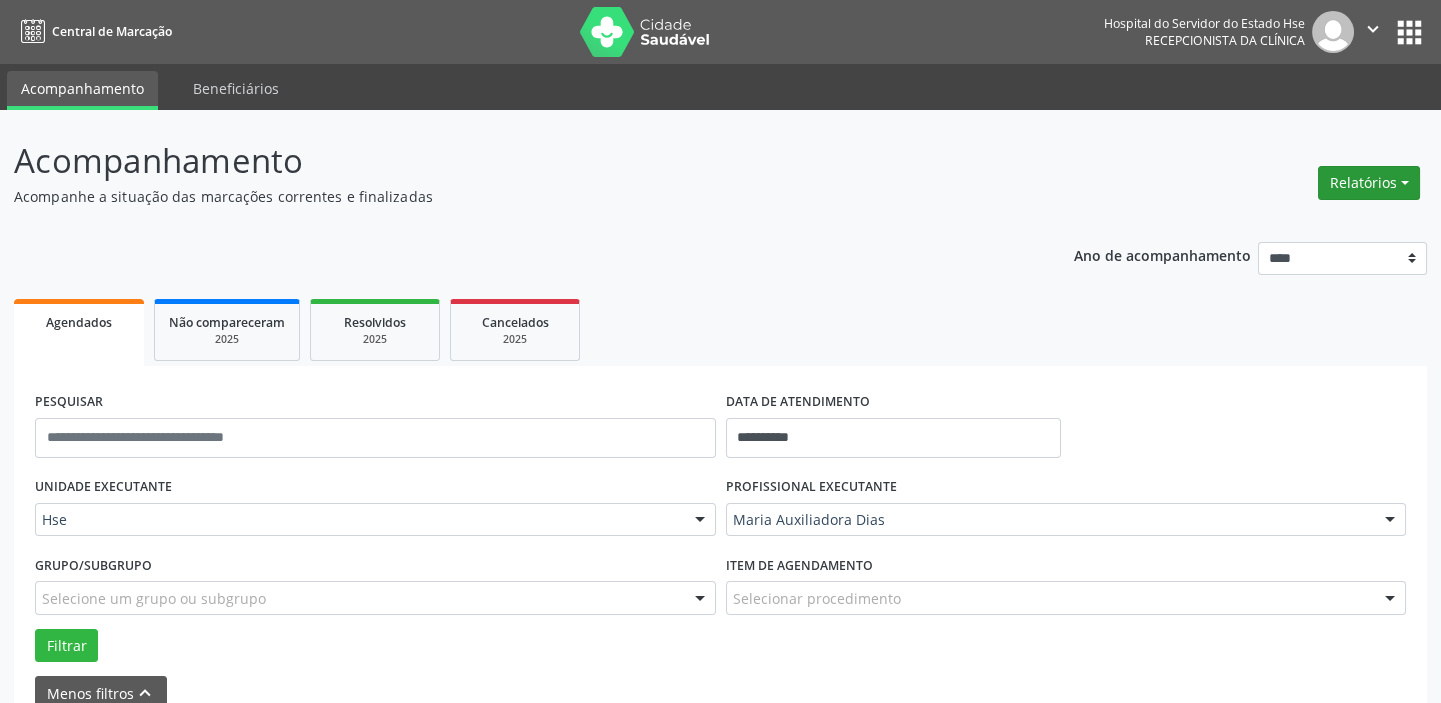 click on "Relatórios" at bounding box center [1369, 183] 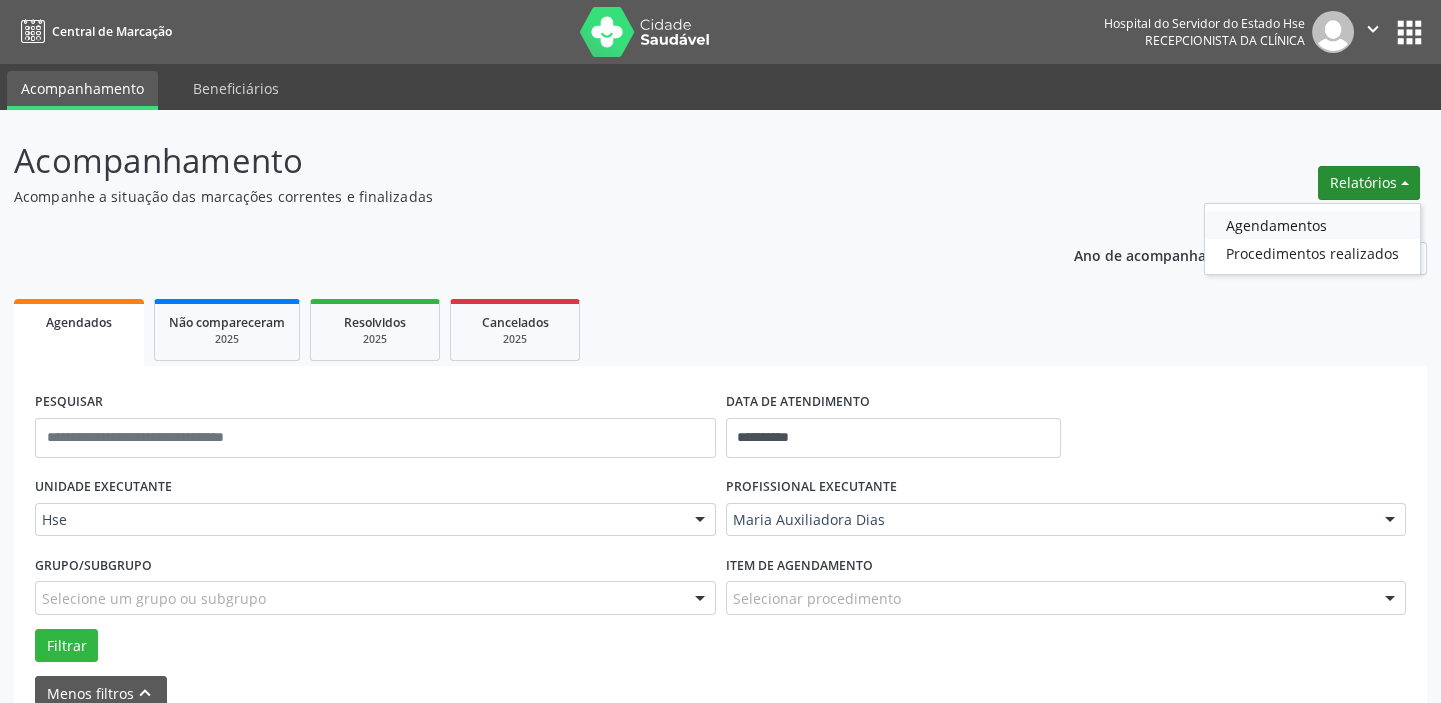 click on "Agendamentos" at bounding box center [1312, 225] 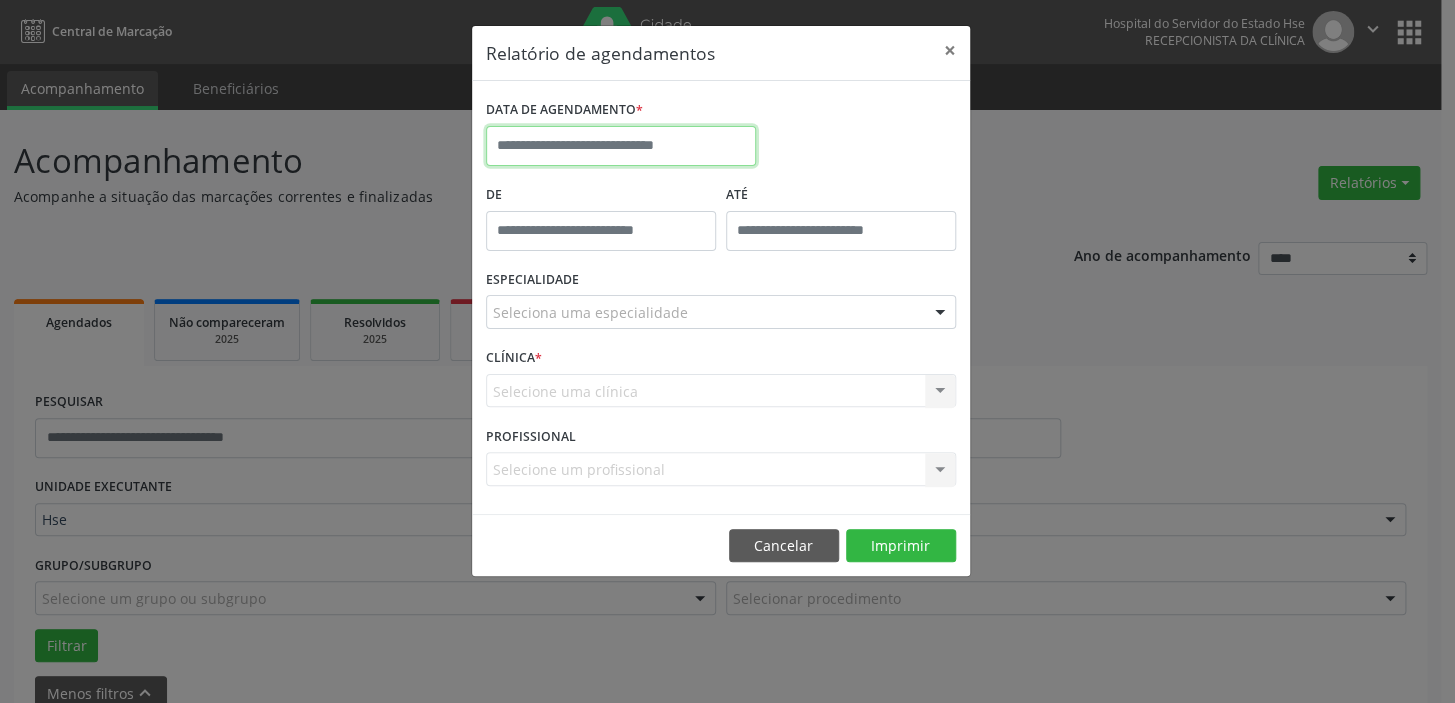 click at bounding box center [621, 146] 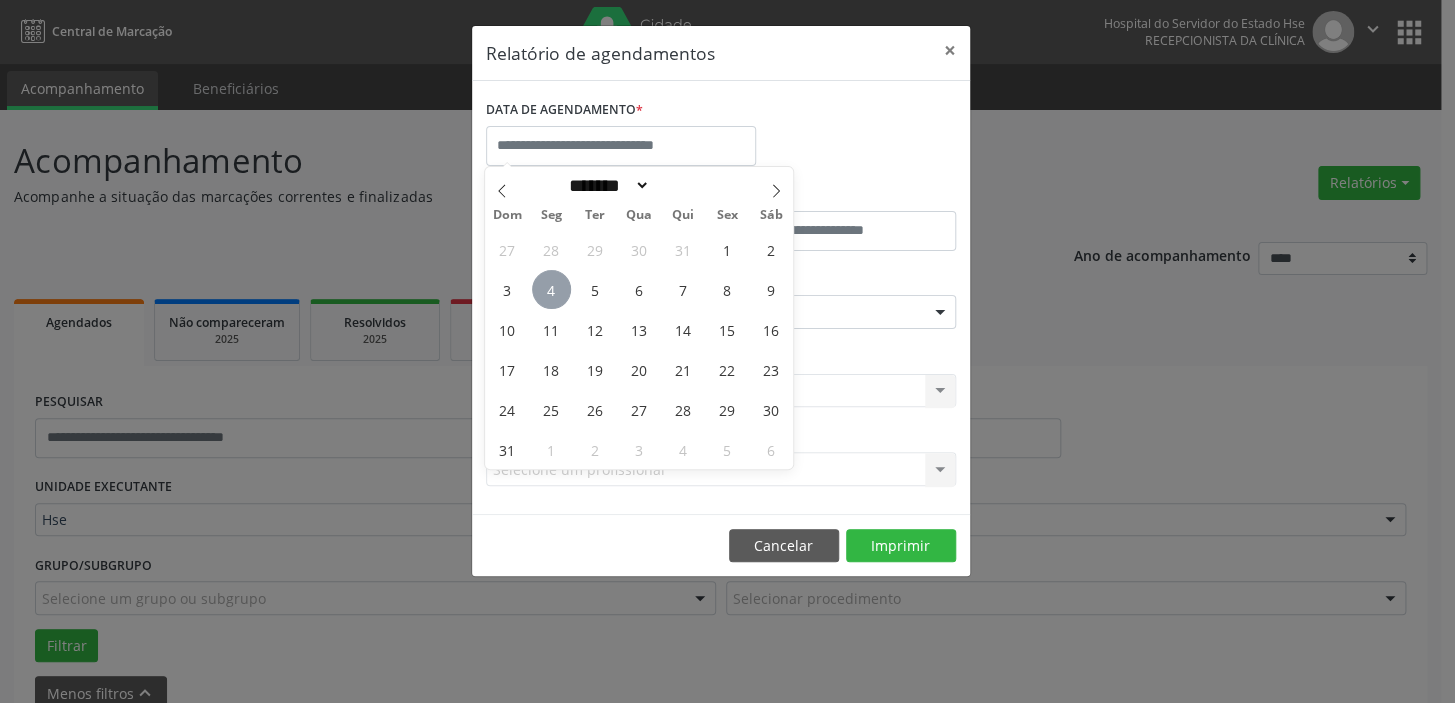 click on "4" at bounding box center [551, 289] 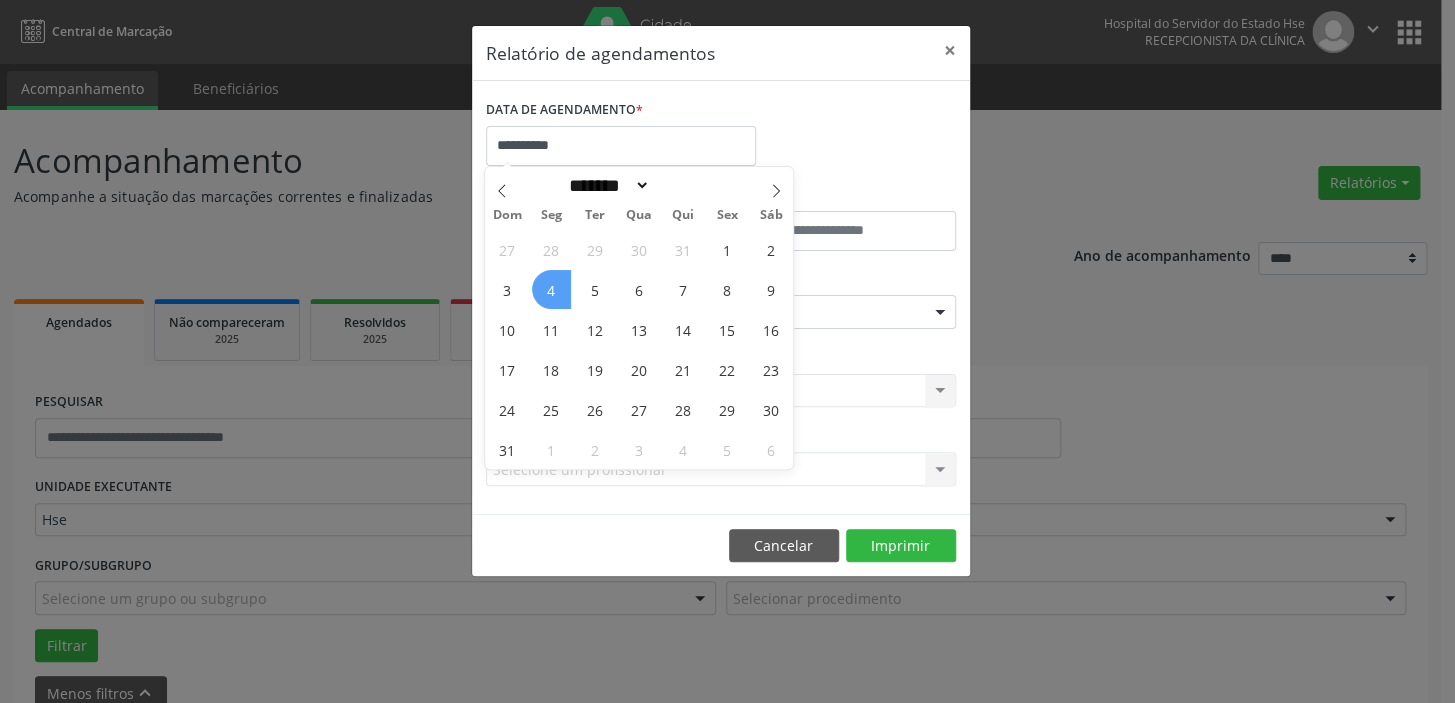 click on "4" at bounding box center (551, 289) 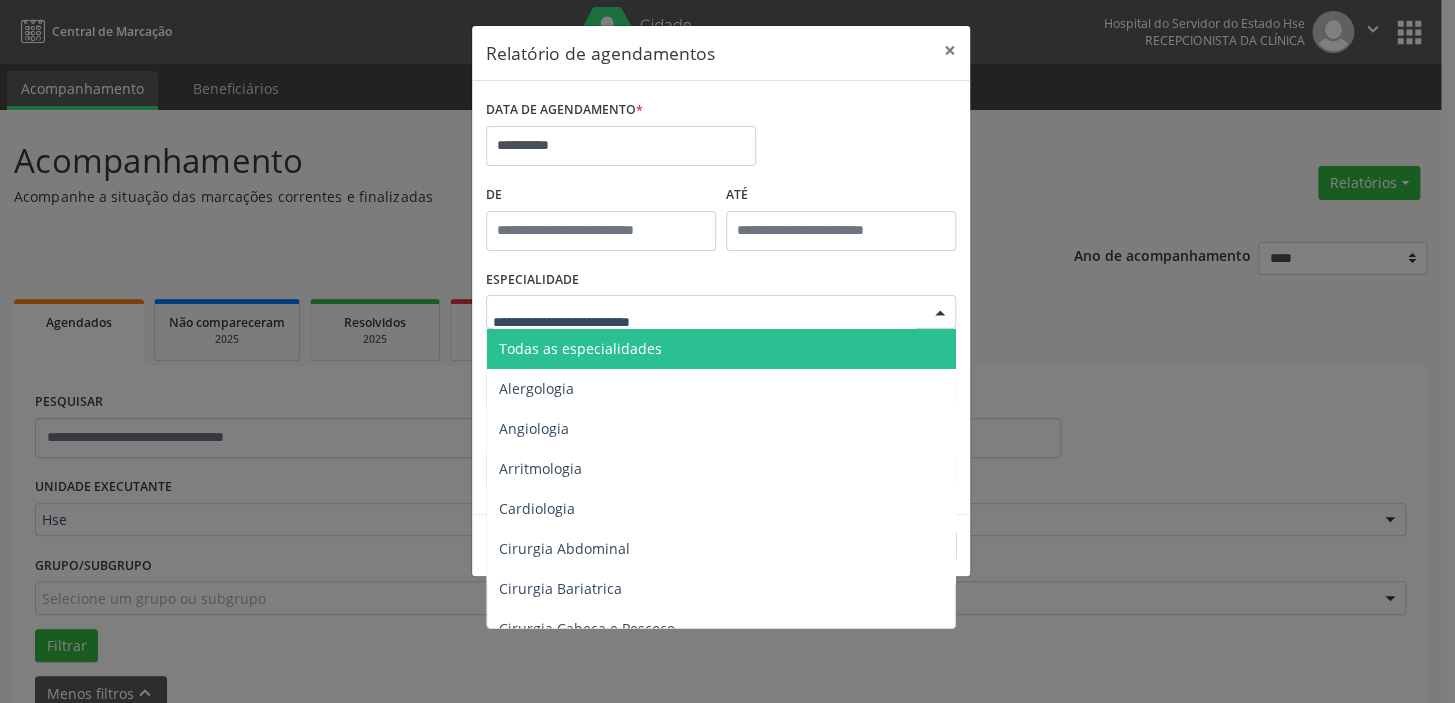 type on "*" 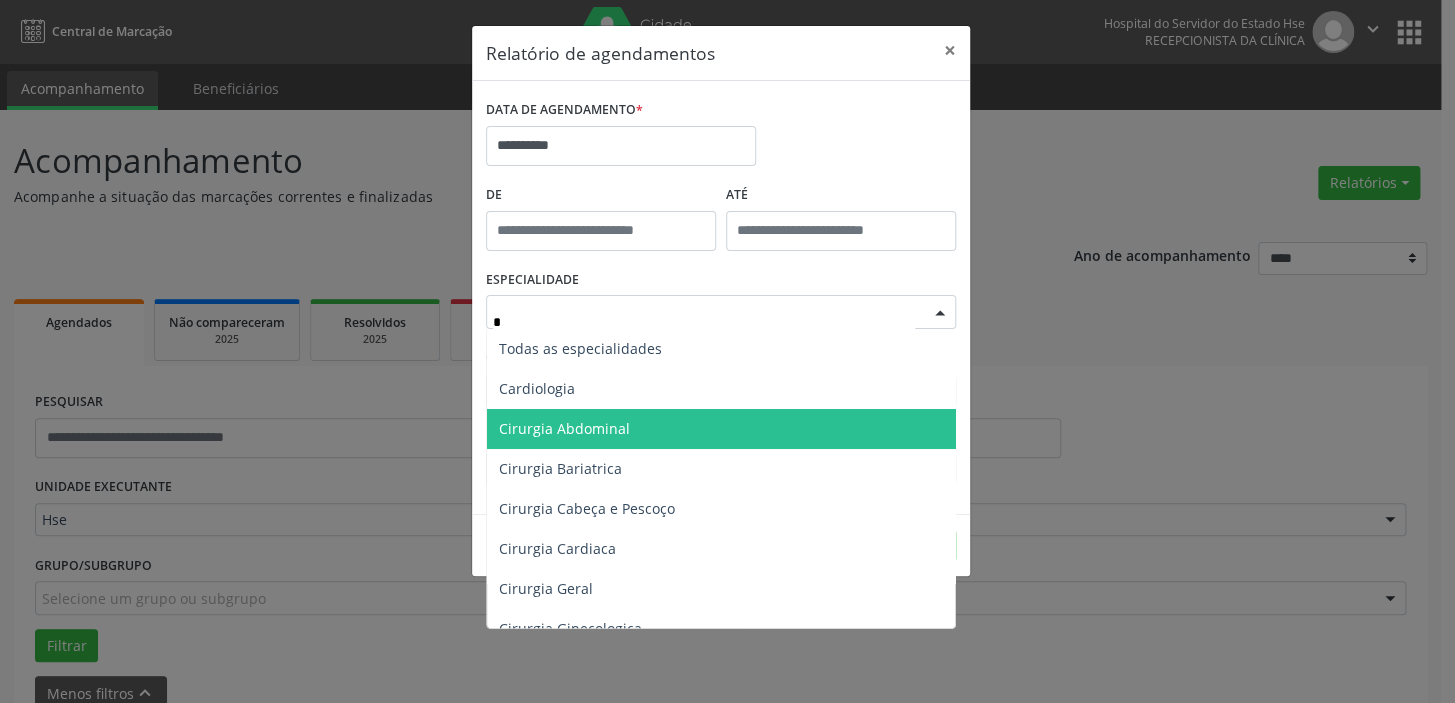 click on "Cardiologia" at bounding box center [722, 389] 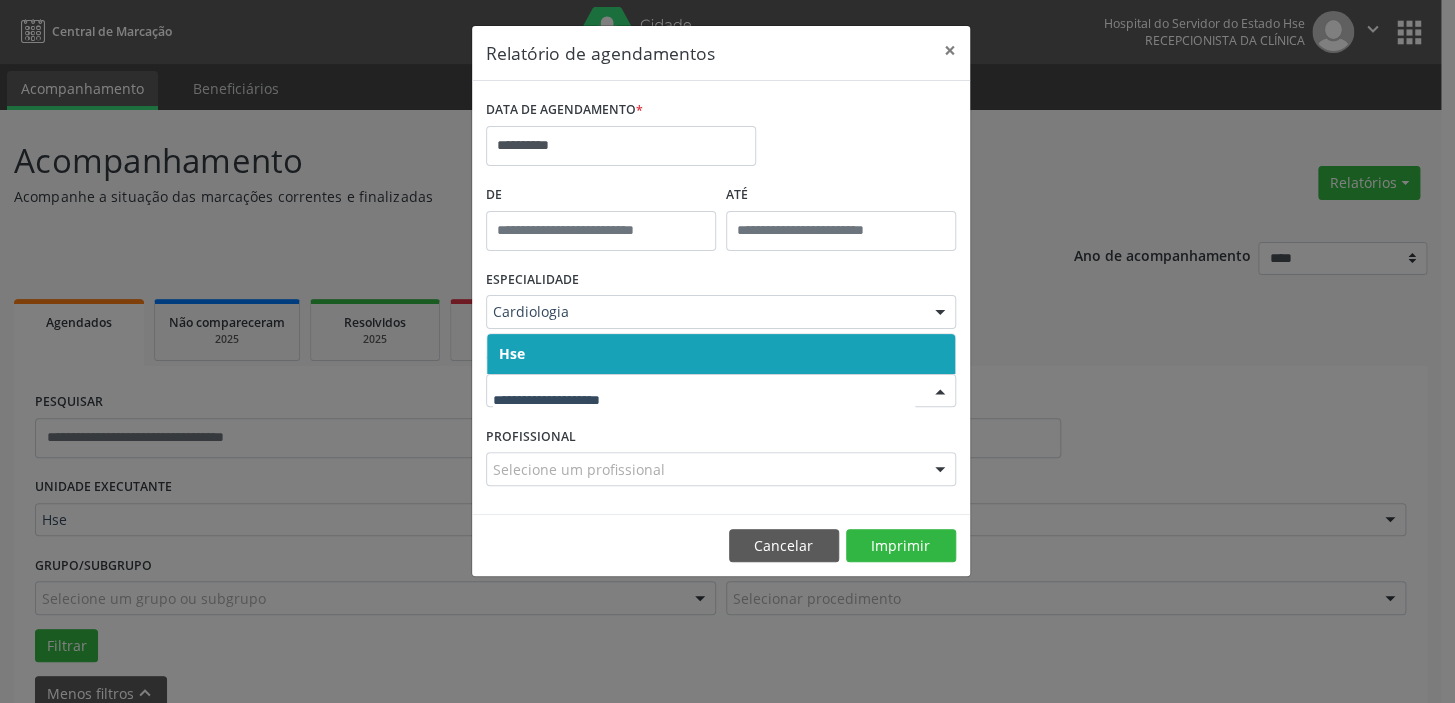 click on "ESPECIALIDADE
Cardiologia         Todas as especialidades   Alergologia   Angiologia   Arritmologia   Cardiologia   Cirurgia Abdominal   Cirurgia Bariatrica   Cirurgia Cabeça e Pescoço   Cirurgia Cardiaca   Cirurgia Geral   Cirurgia Ginecologica   Cirurgia Mastologia Oncologica   Cirurgia Pediatrica   Cirurgia Plastica   Cirurgia Toracica   Cirurgia geral oncológica   Cirurgia geral oncológica   Cirurgião Dermatológico   Clinica Geral   Clinica Medica   Consulta de Enfermagem - Hiperdia   Consulta de Enfermagem - Preventivo   Consulta de Enfermagem - Pré-Natal   Consulta de Enfermagem - Puericultura   Dermatologia   Endocinologia   Endocrino Diabetes   Endocrinologia   Fisioterapia   Fisioterapia Cirurgica   Fonoaudiologia   Gastro/Hepato   Gastroenterologia   Gastropediatria   Geriatria   Ginecologia   Gnecologia   Hebiatra   Hematologia   Hepatologia   Inf.Inf - Infectologista   Infectologia Pediátrica   Mastologia   Mastologia Oncologica   Medicina Psicossomatica" at bounding box center (721, 304) 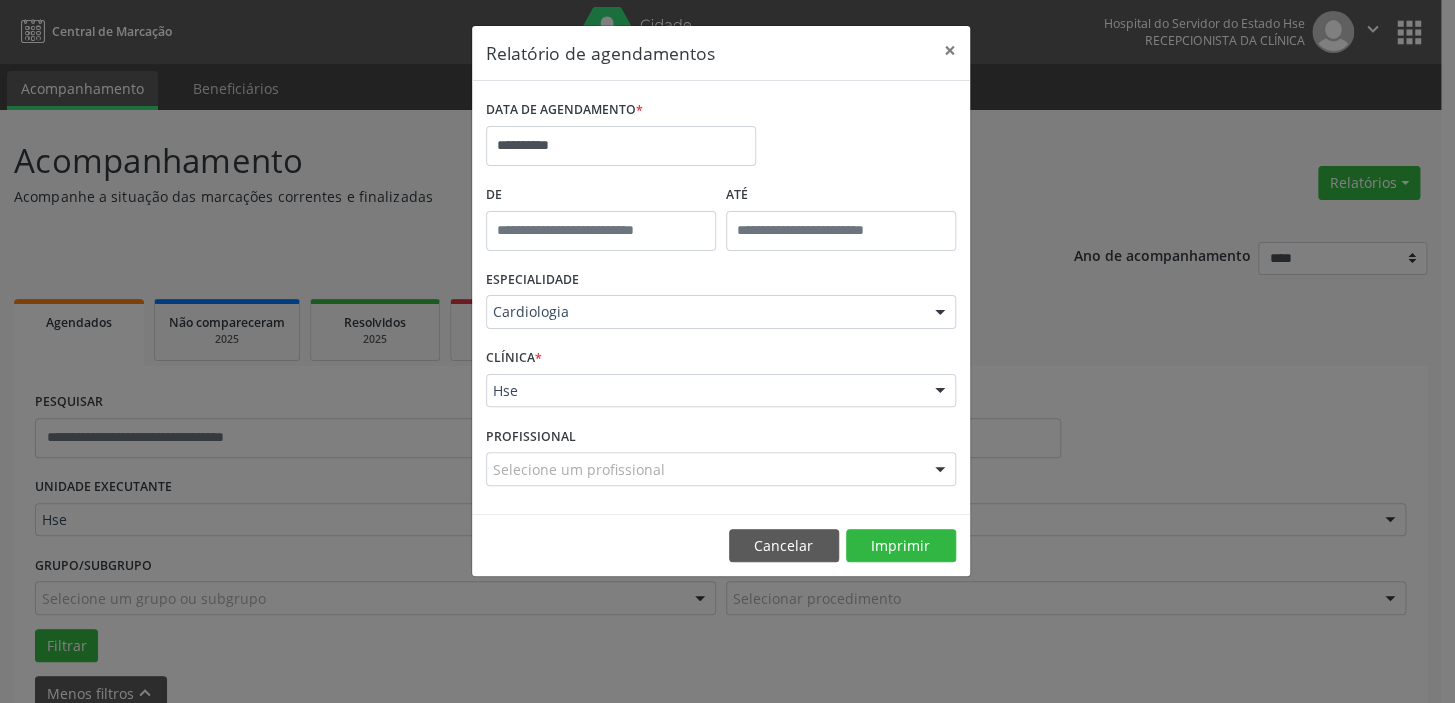 click on "CLÍNICA
*" at bounding box center (514, 358) 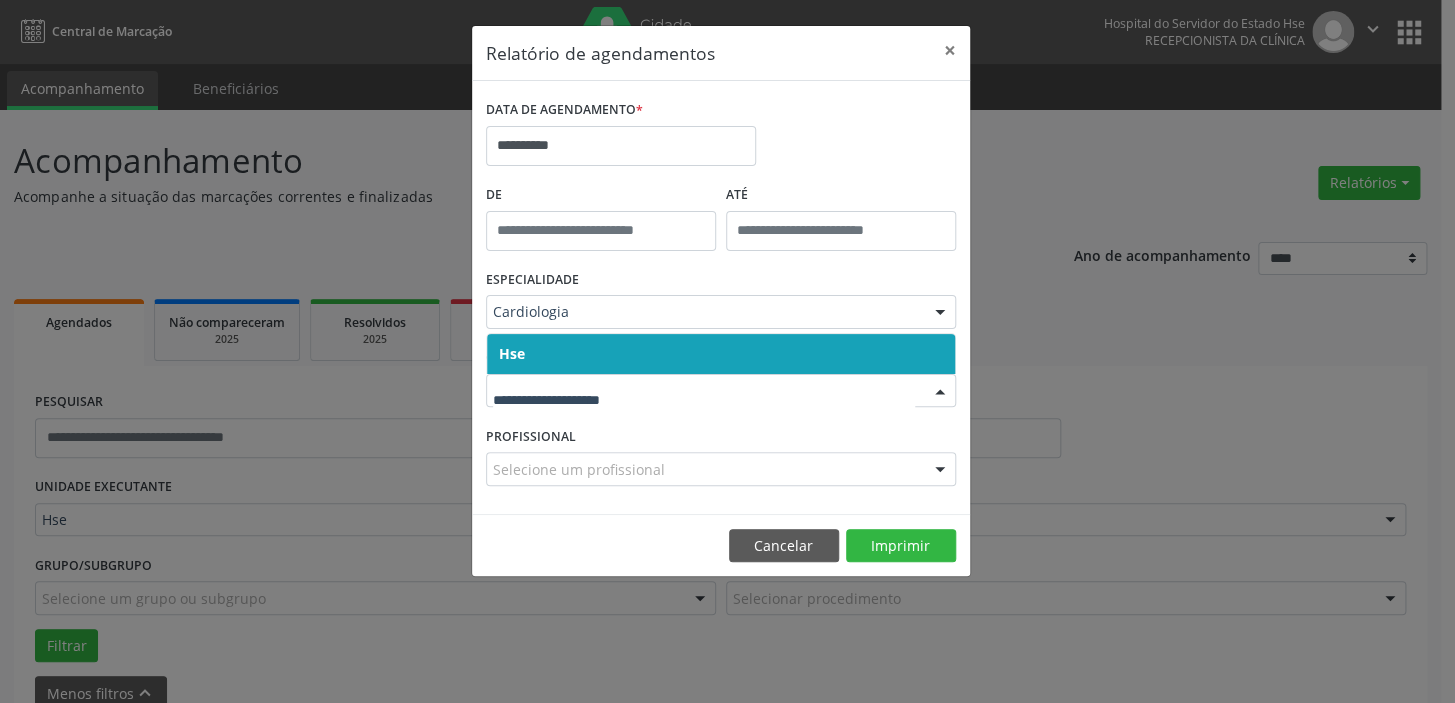 click on "Hse" at bounding box center (721, 354) 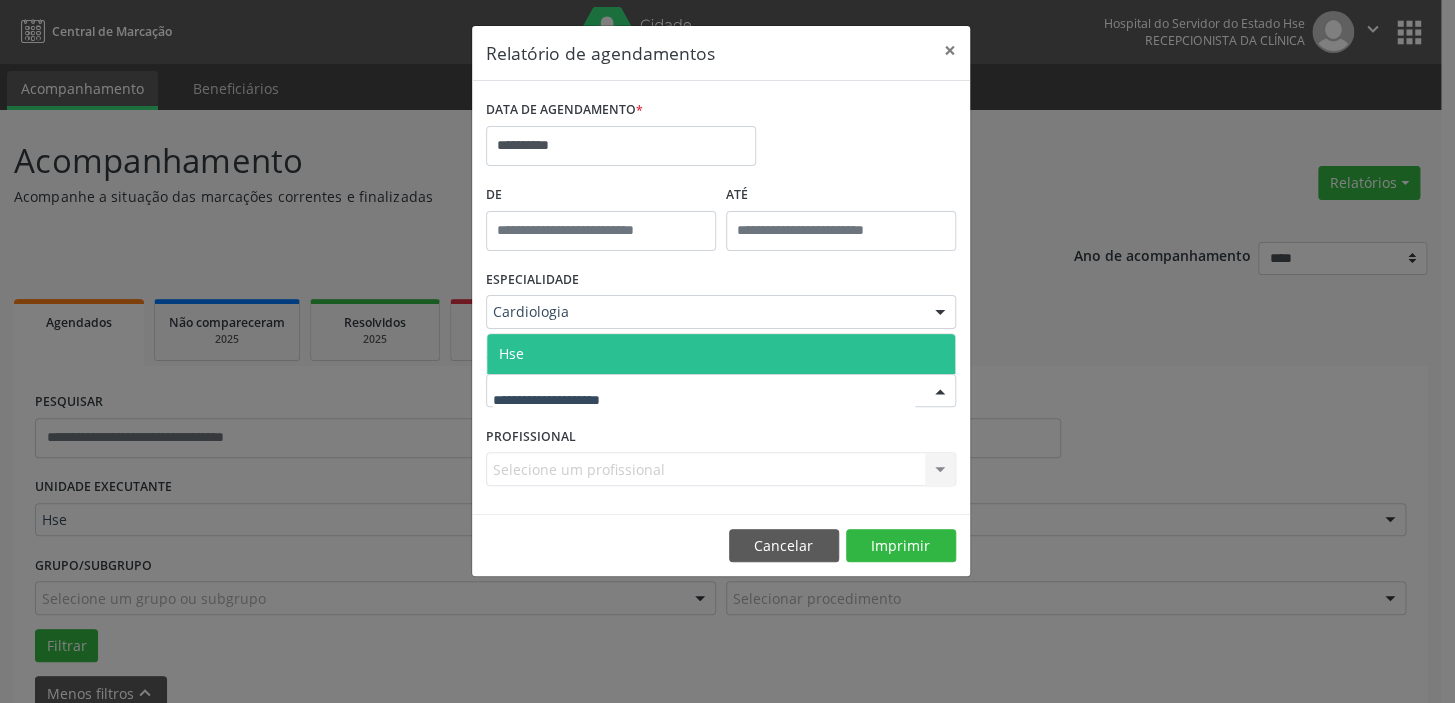 click on "Hse" at bounding box center [721, 354] 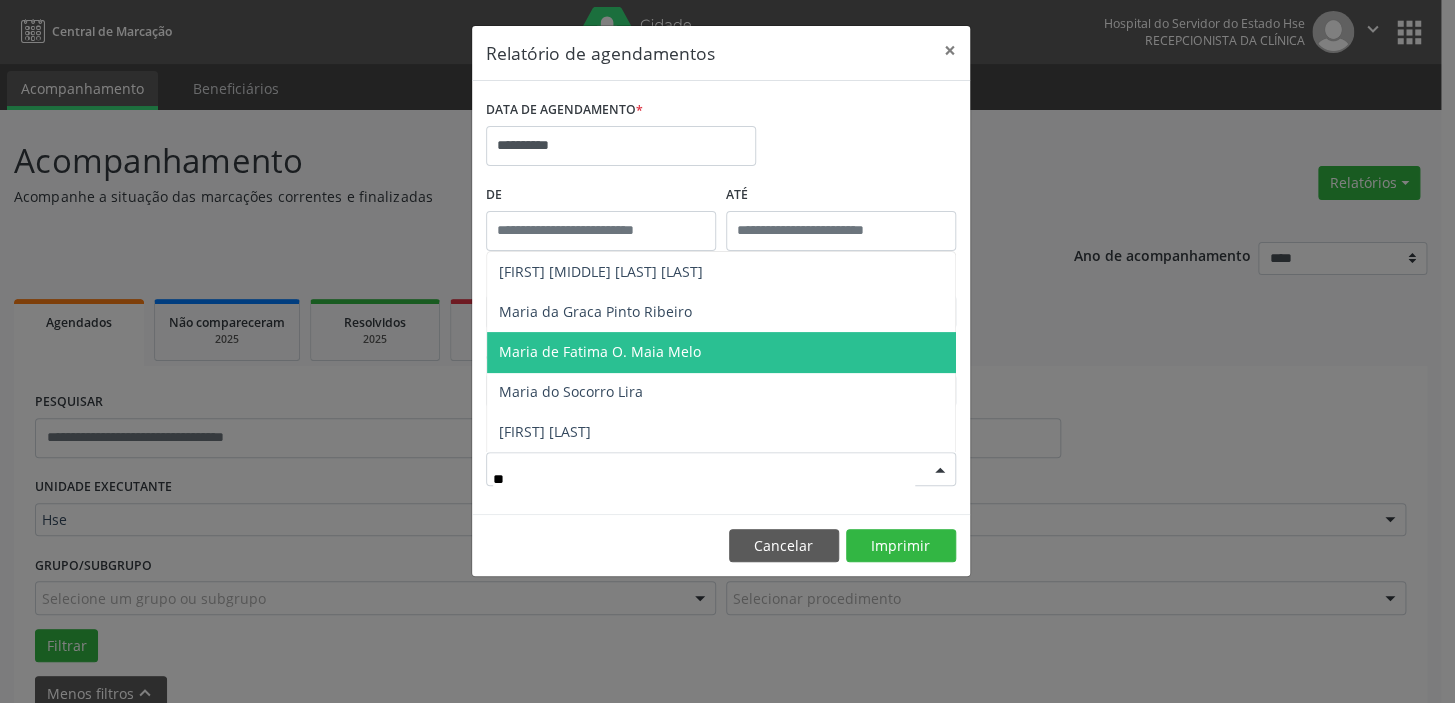type on "***" 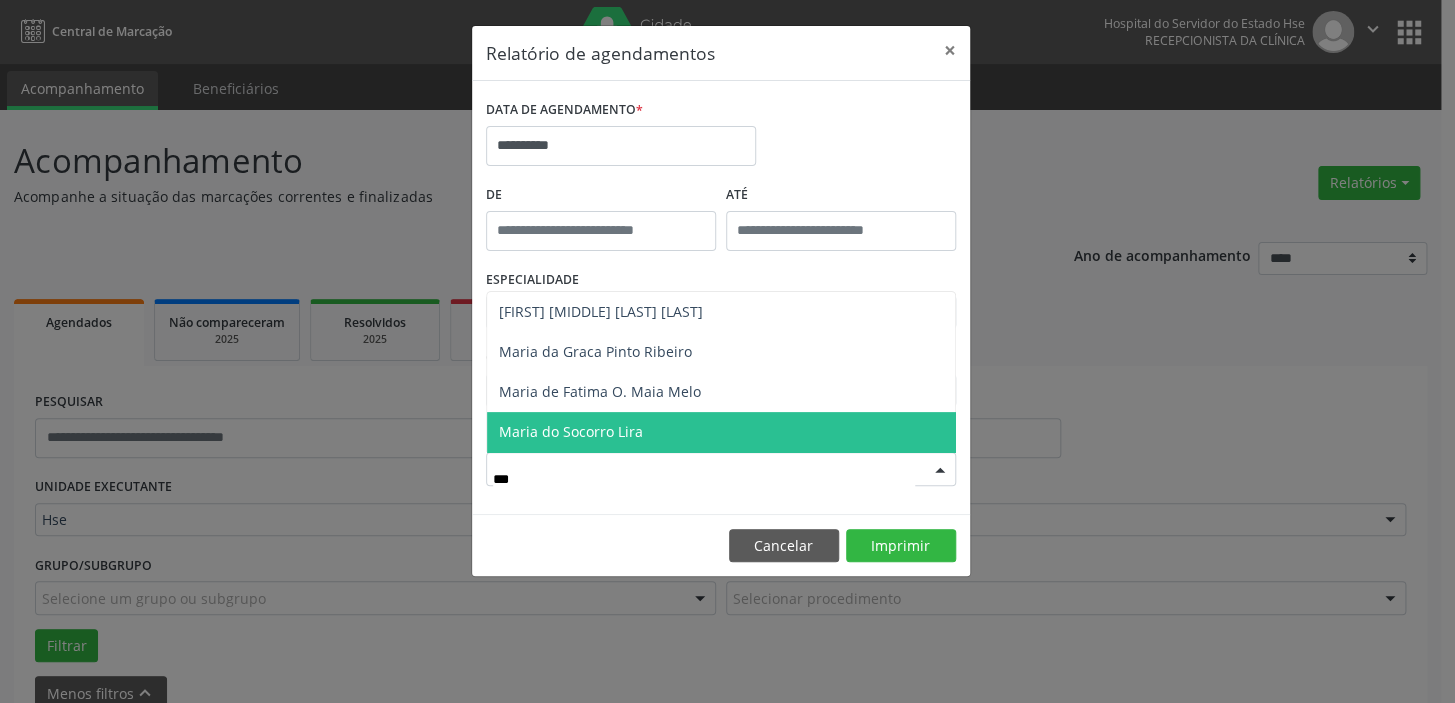 click on "Maria do Socorro Lira" at bounding box center [571, 431] 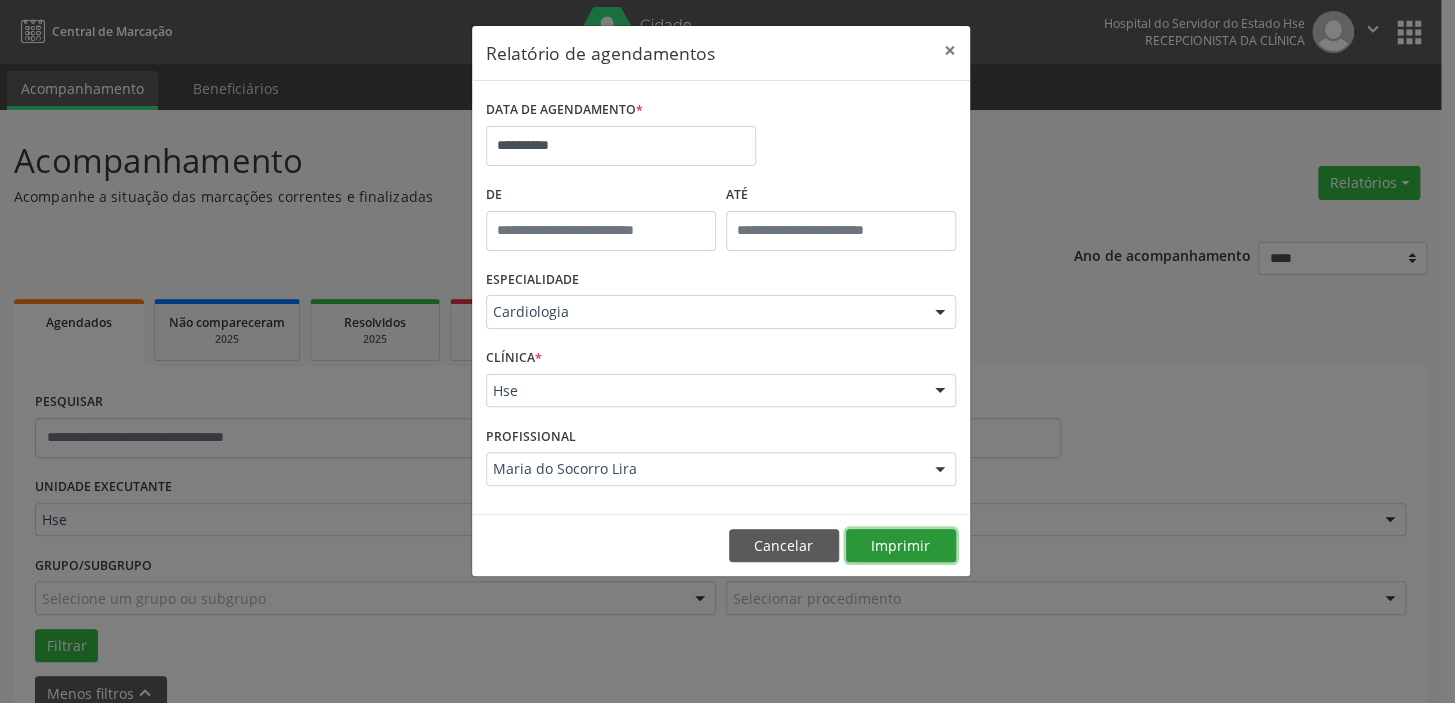 click on "Imprimir" at bounding box center [901, 546] 